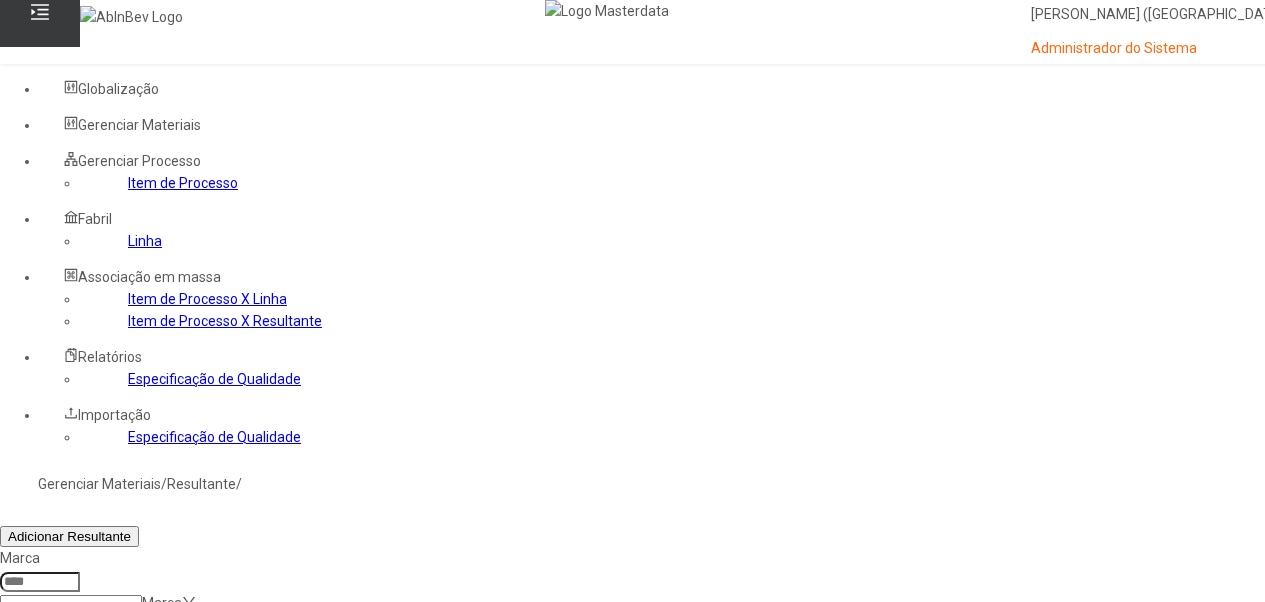 scroll, scrollTop: 0, scrollLeft: 0, axis: both 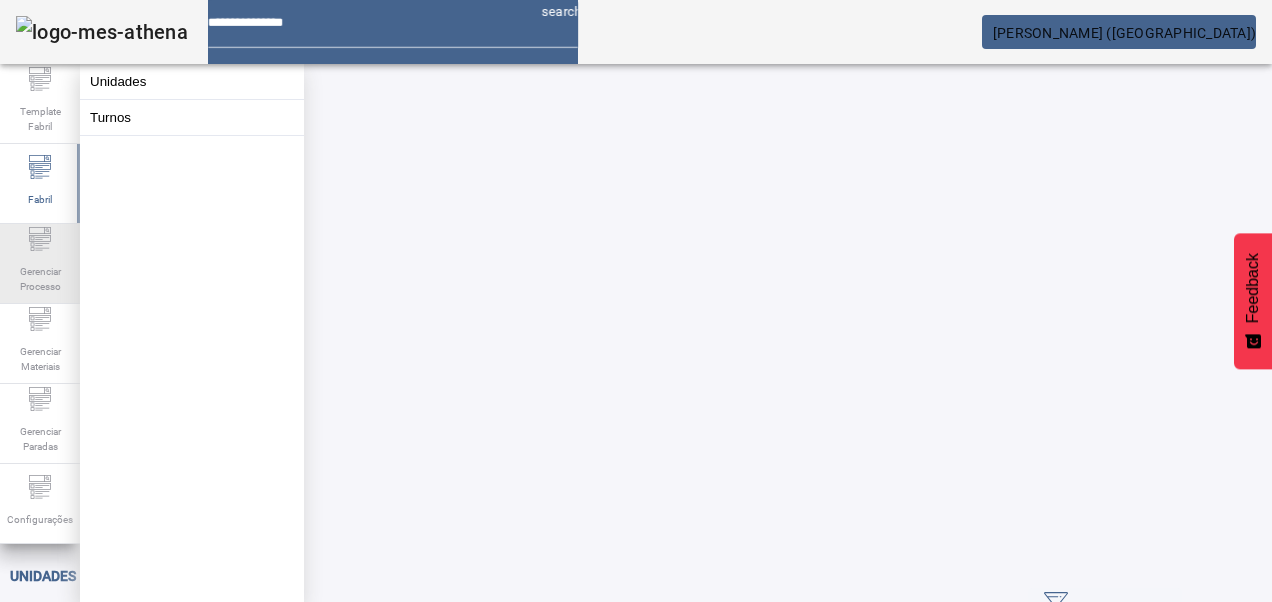 click on "Gerenciar Processo" 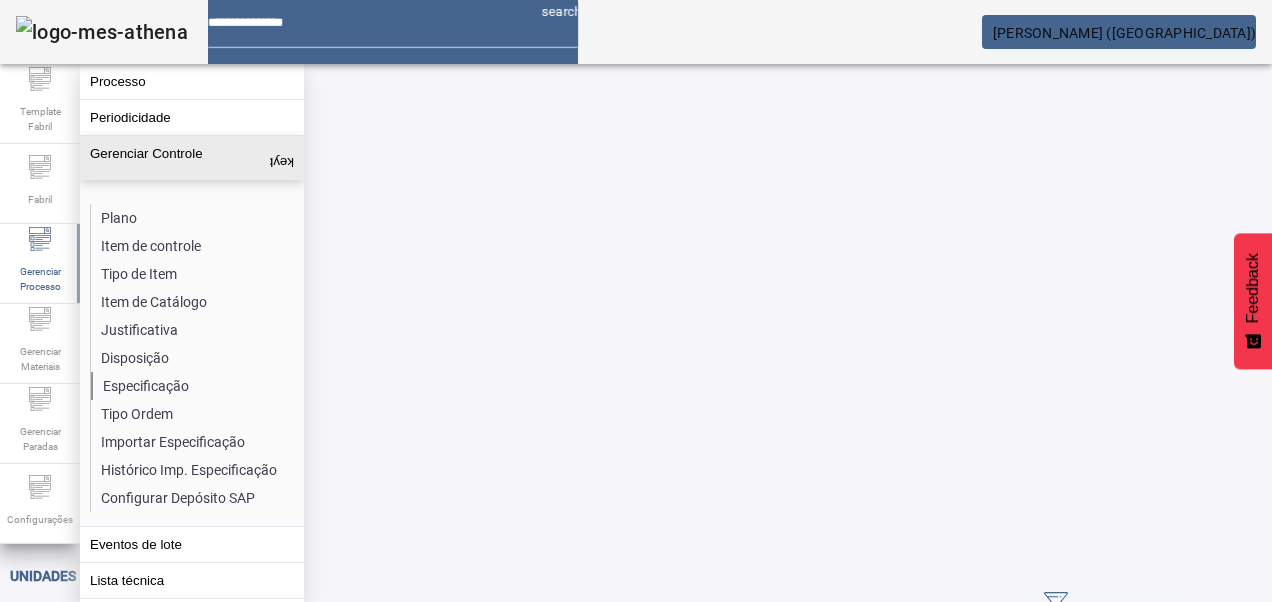 click on "Especificação" 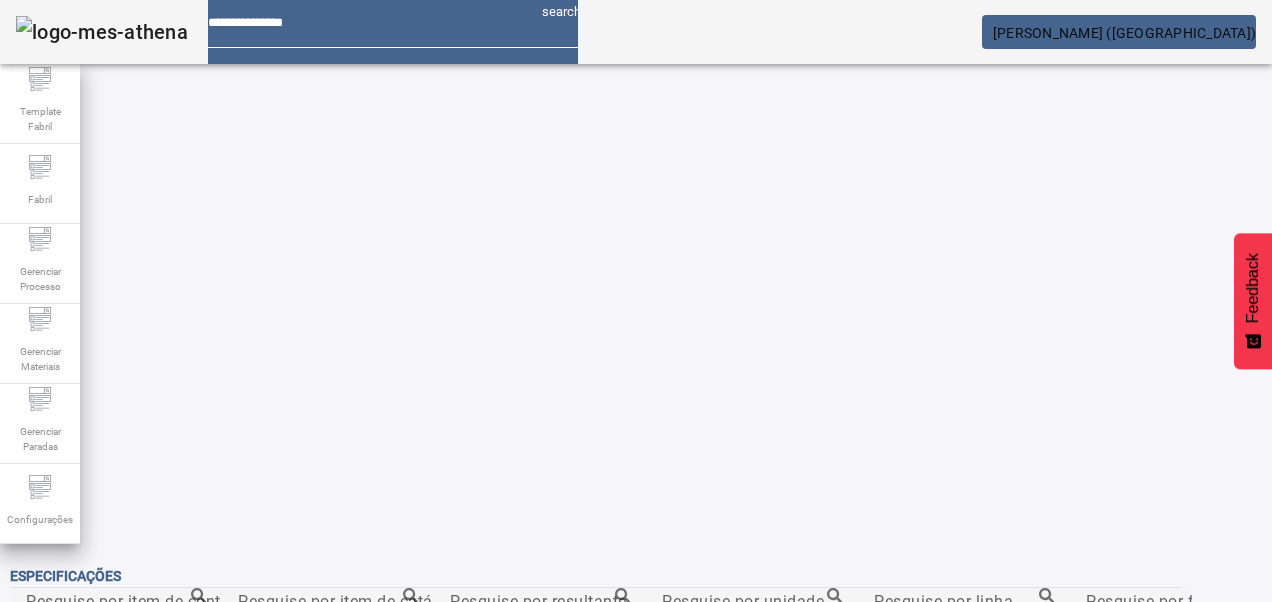 click on "Pesquise por item de controle" at bounding box center [116, 601] 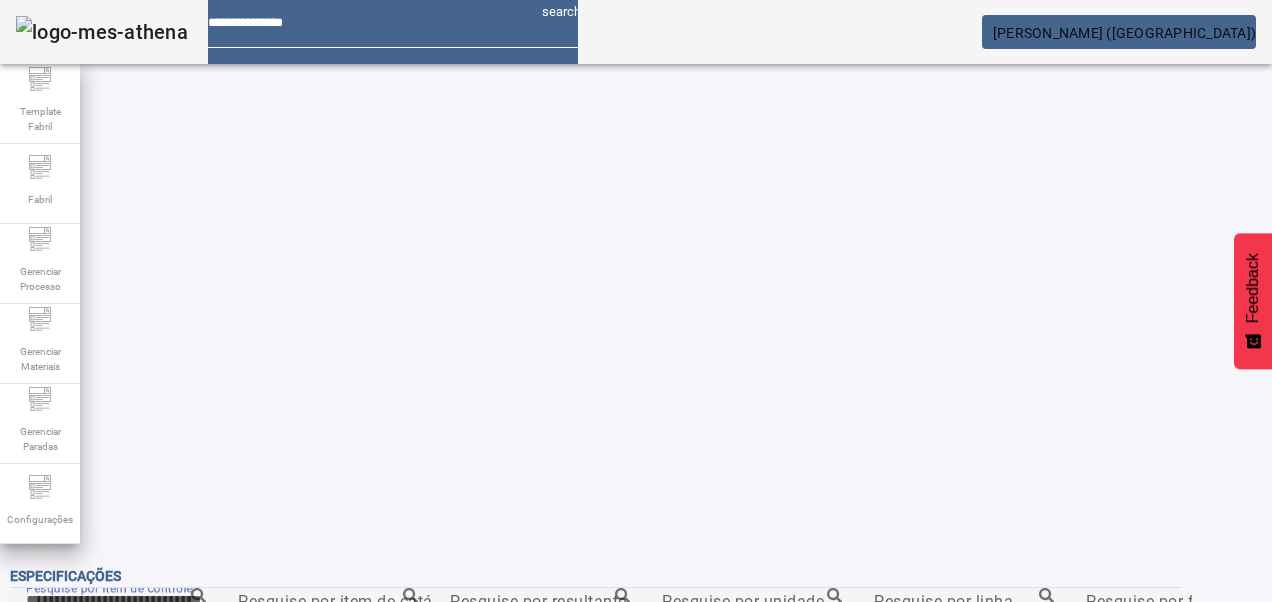 paste on "**********" 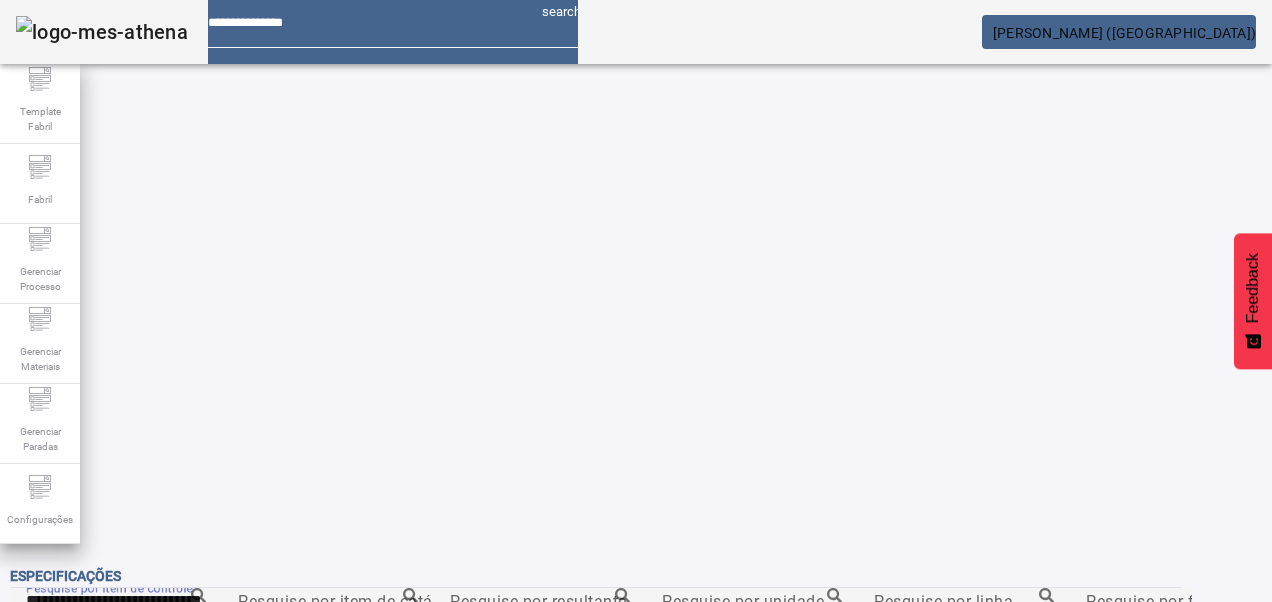 click 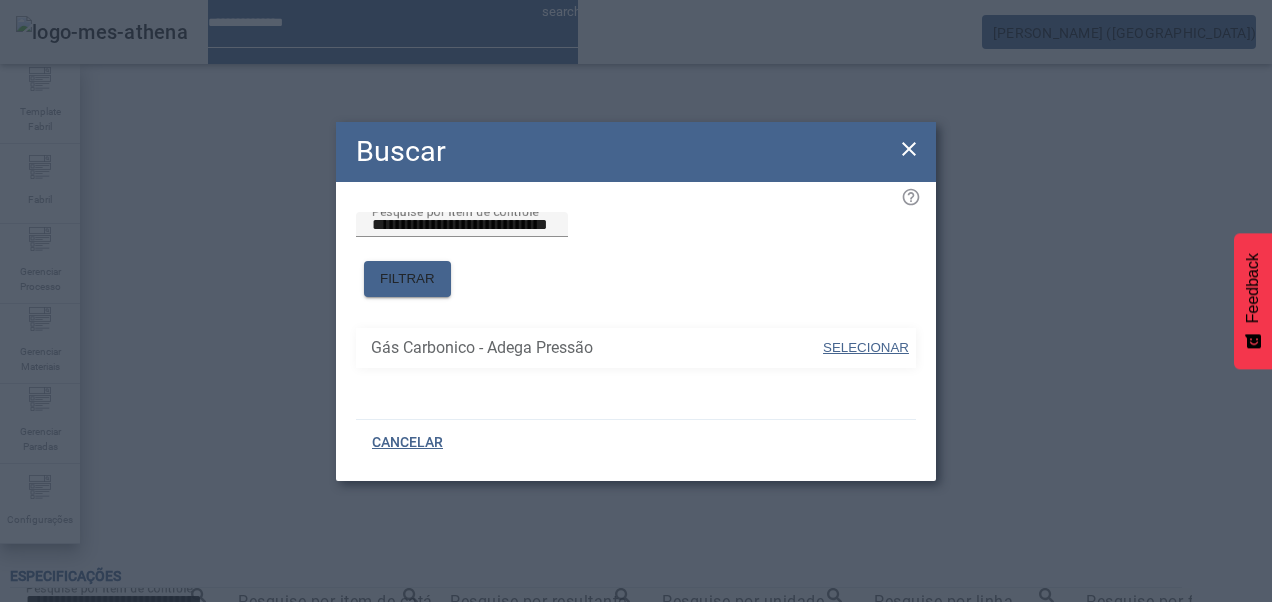 drag, startPoint x: 891, startPoint y: 338, endPoint x: 872, endPoint y: 351, distance: 23.021729 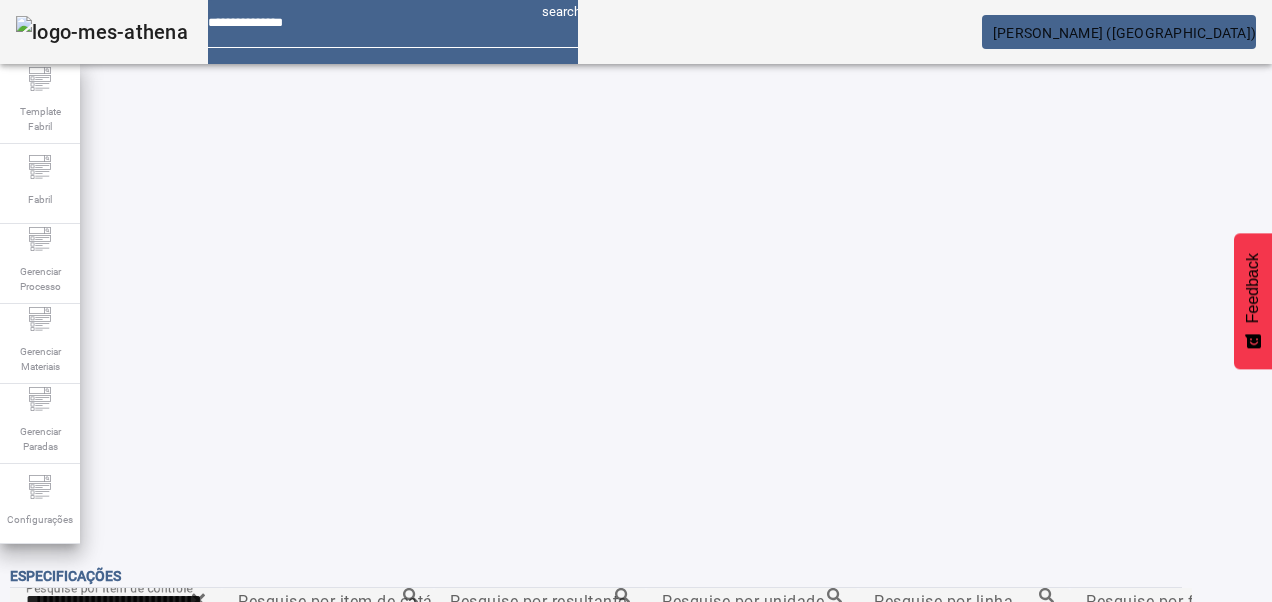 click on "FILTRAR" 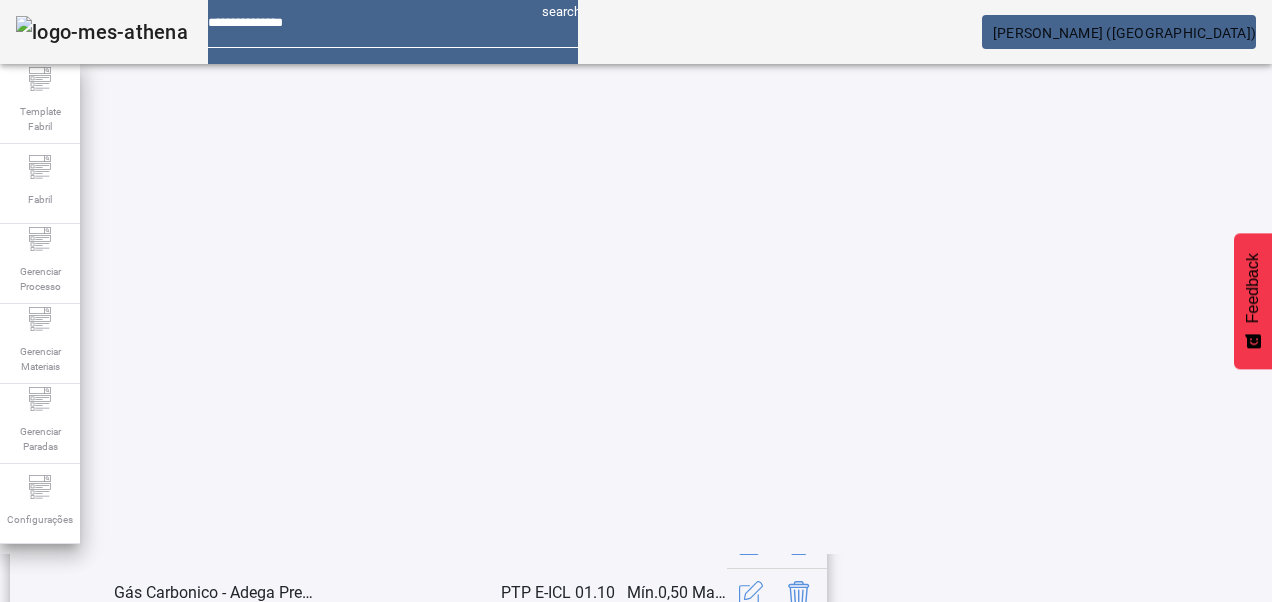 scroll, scrollTop: 600, scrollLeft: 0, axis: vertical 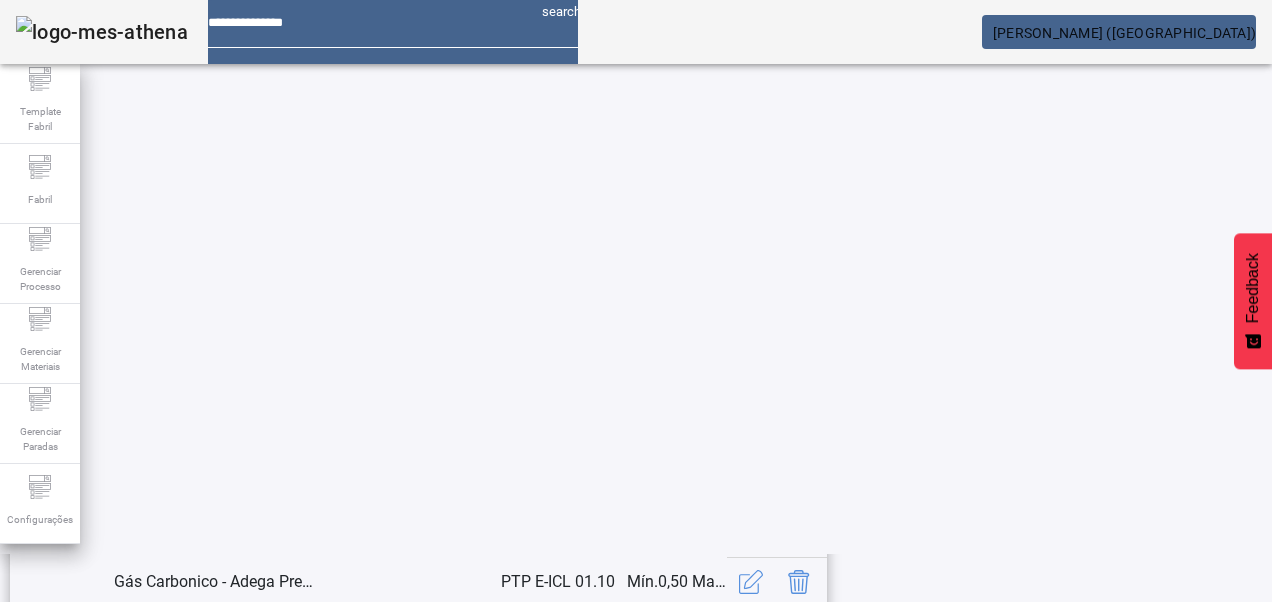 click on "2" 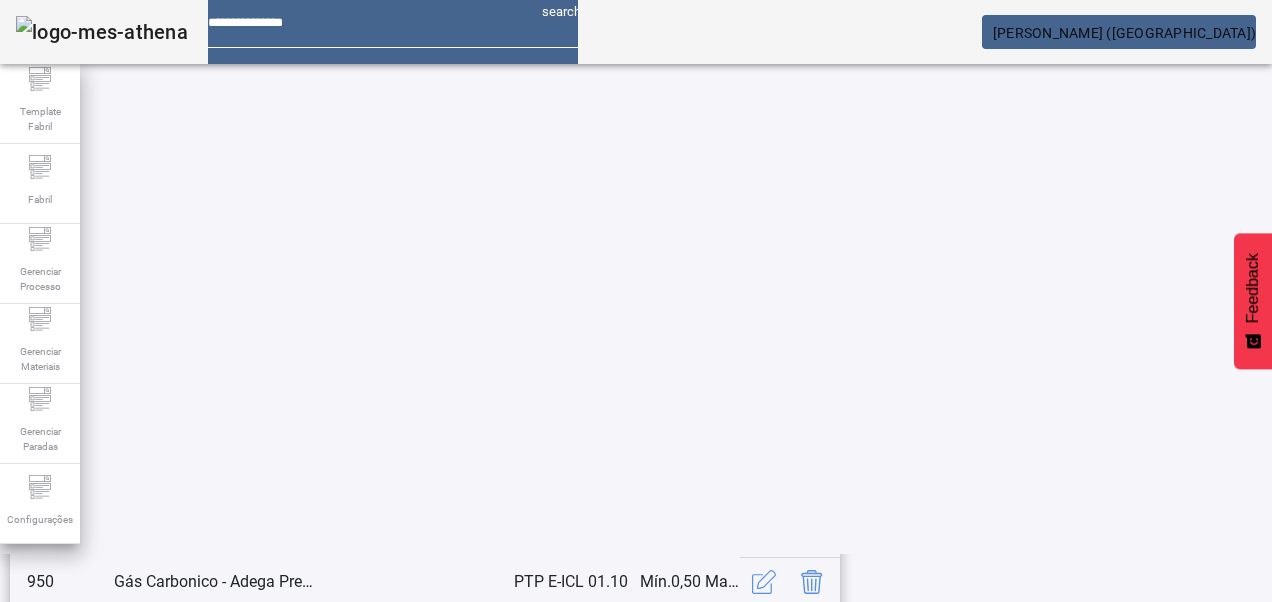 click on "3" 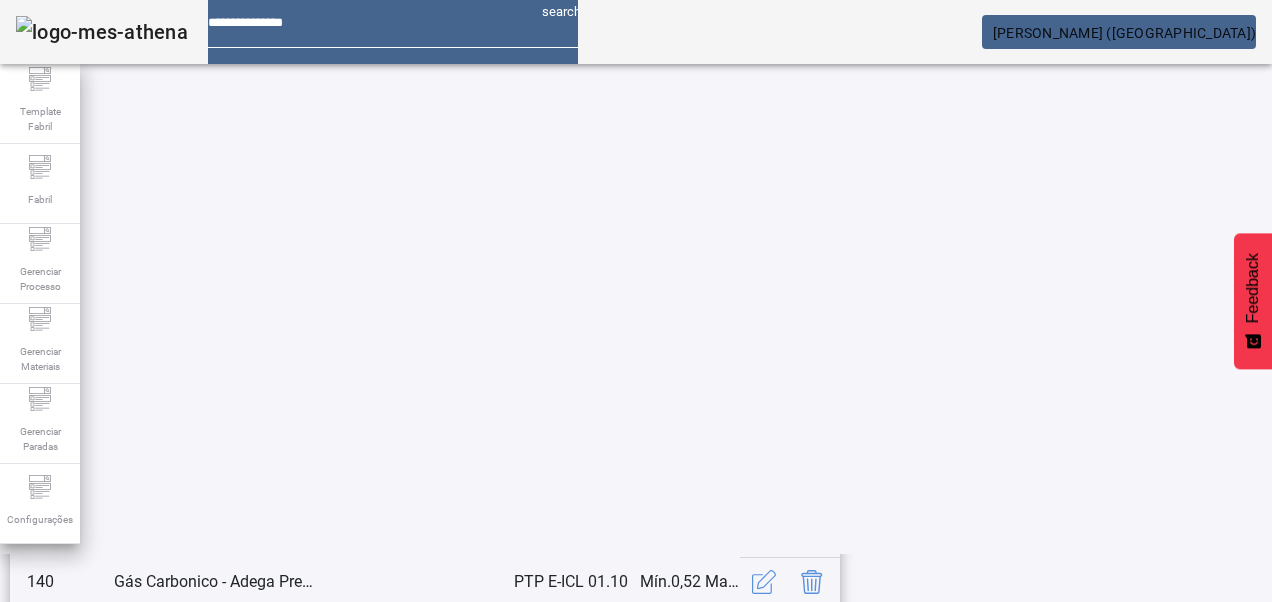 scroll, scrollTop: 423, scrollLeft: 0, axis: vertical 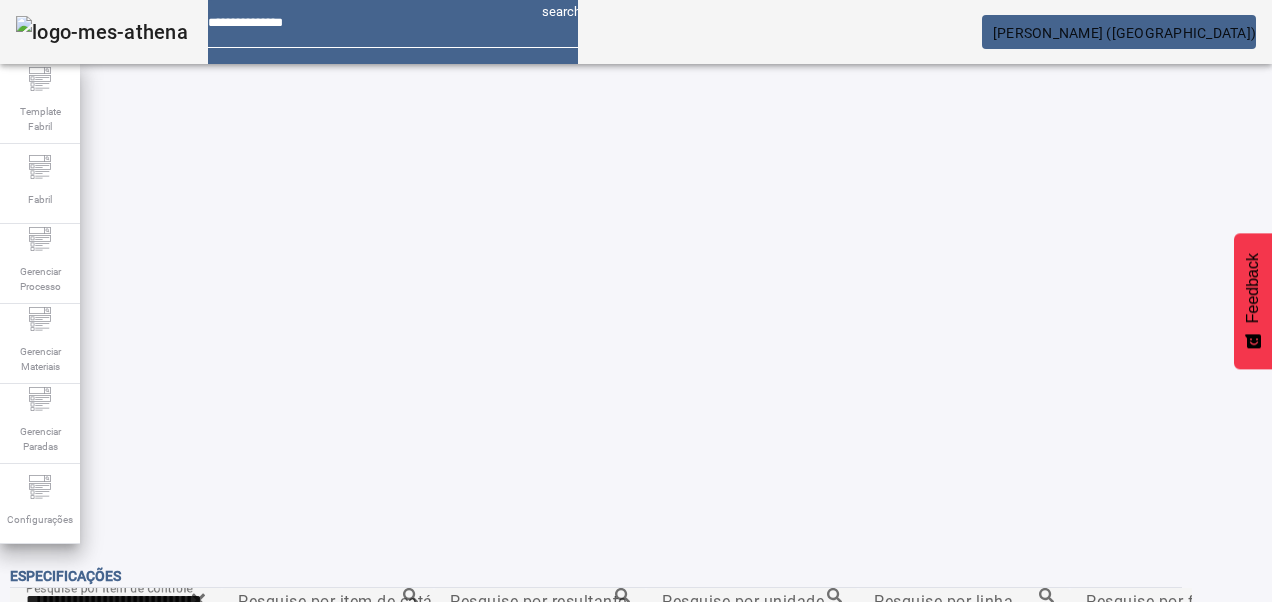 drag, startPoint x: 346, startPoint y: 131, endPoint x: -4, endPoint y: 98, distance: 351.55228 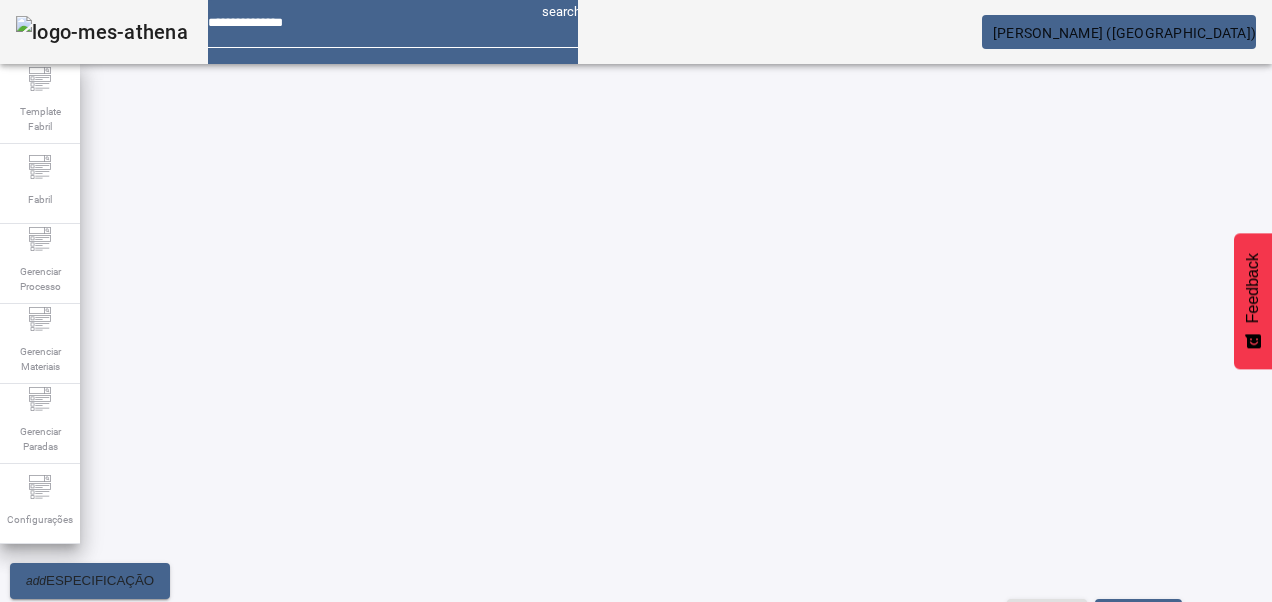 scroll, scrollTop: 200, scrollLeft: 0, axis: vertical 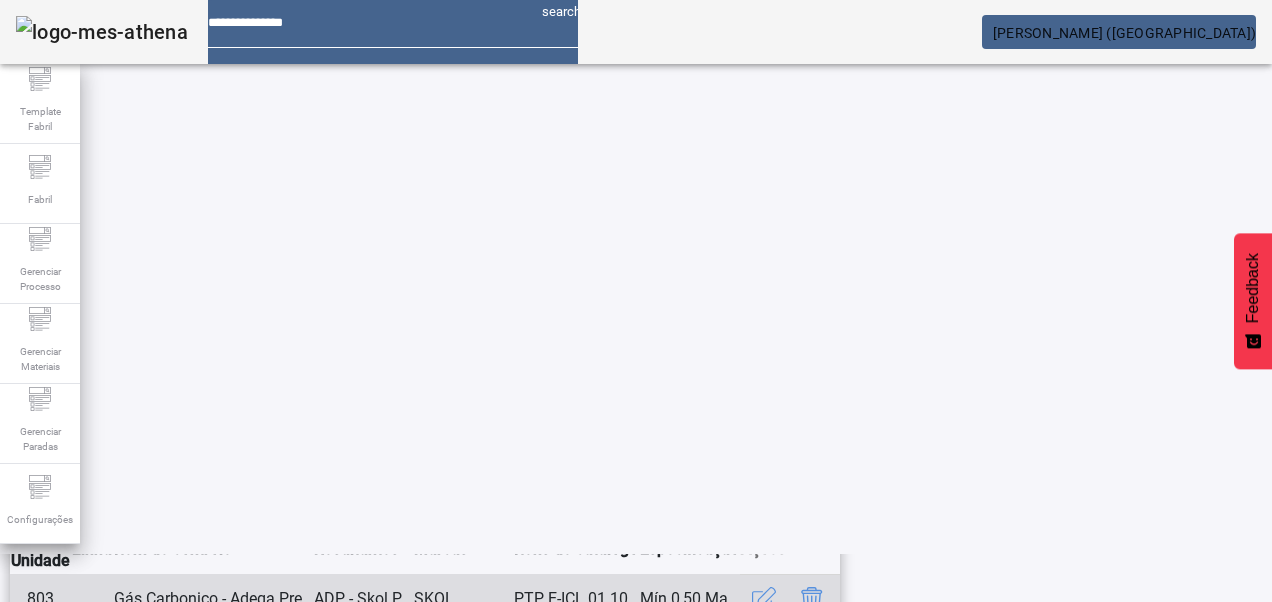 drag, startPoint x: 894, startPoint y: 408, endPoint x: 770, endPoint y: 416, distance: 124.2578 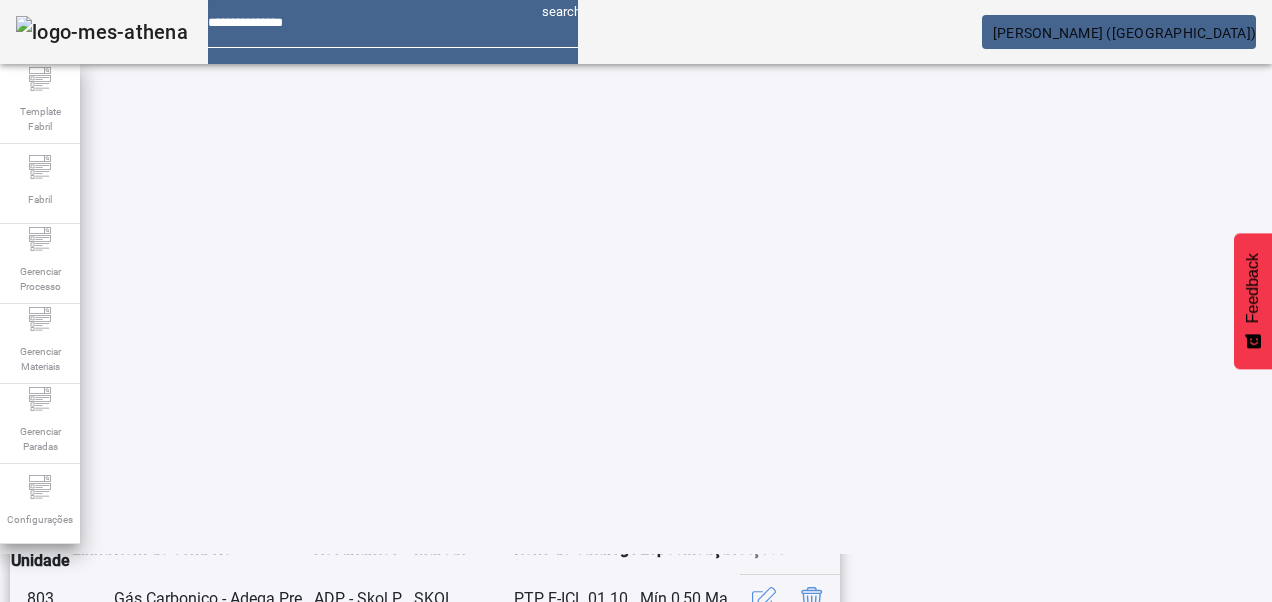 copy on "PTP E-ICL 01.10" 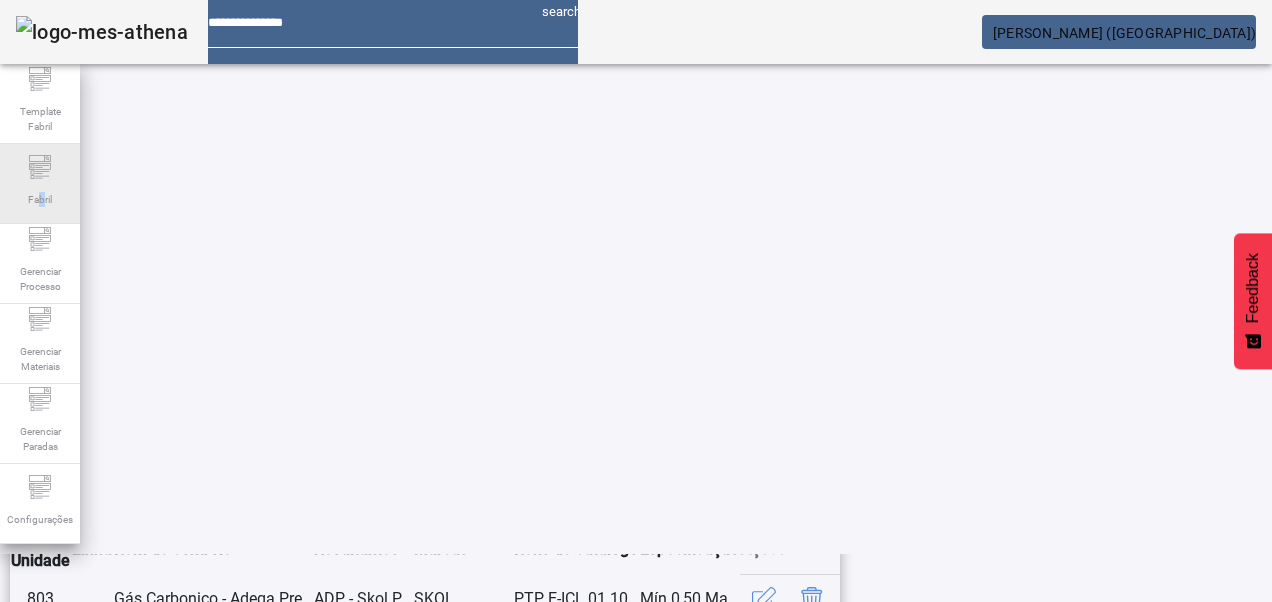 click on "Fabril" 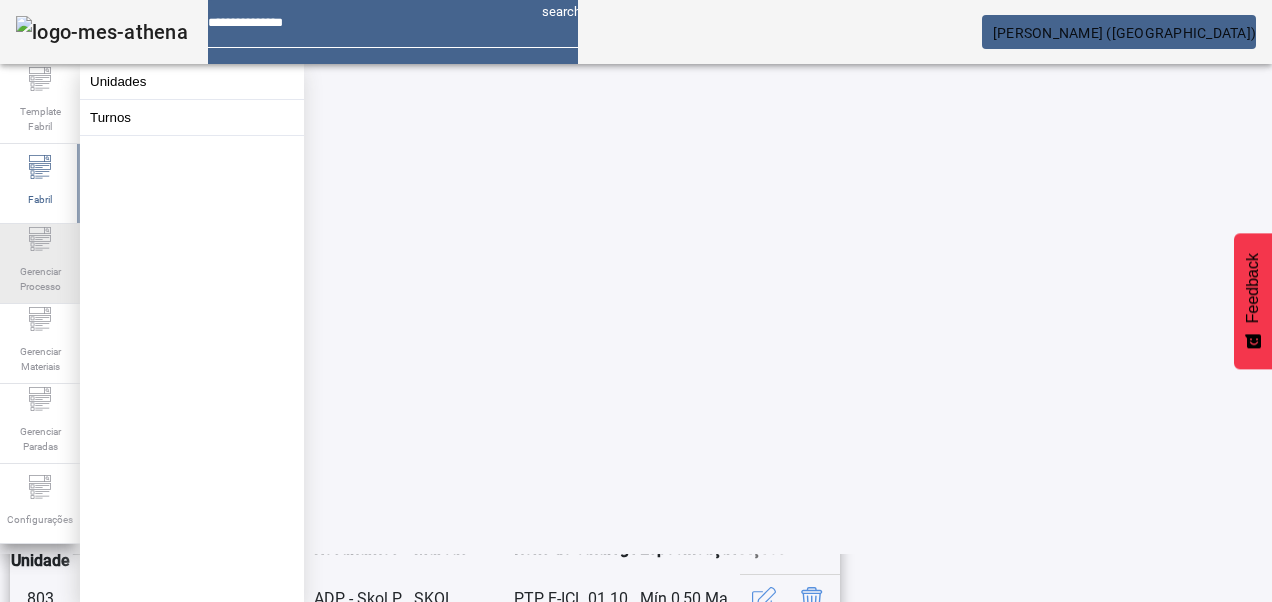 drag, startPoint x: 48, startPoint y: 198, endPoint x: 44, endPoint y: 252, distance: 54.147945 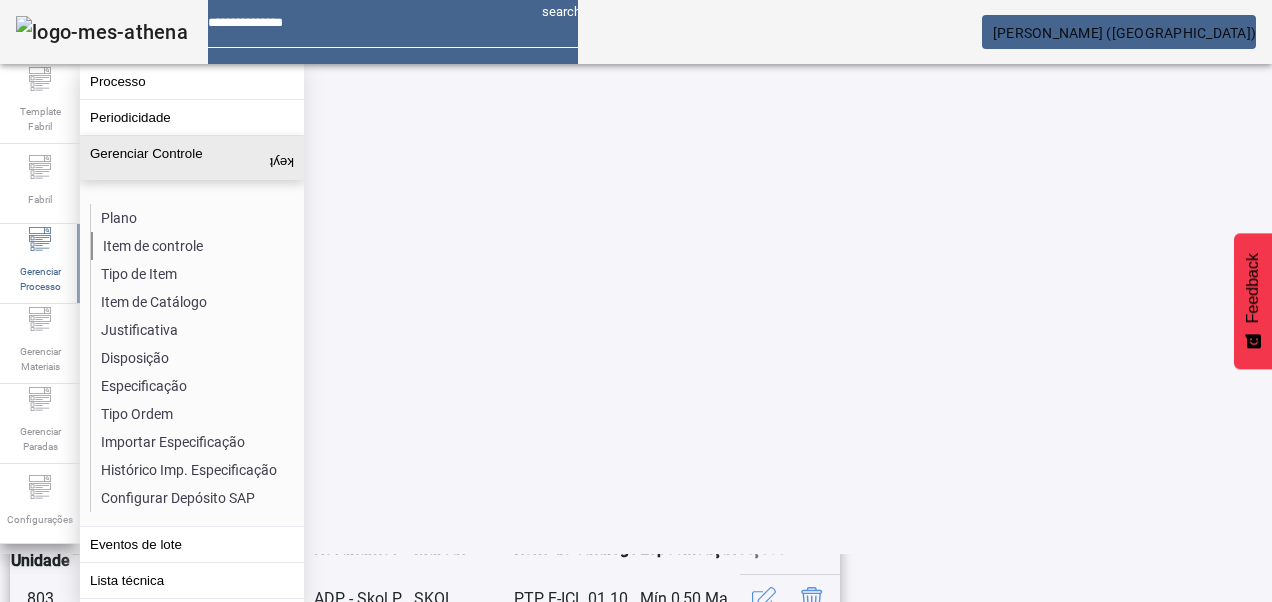 click on "Item de controle" 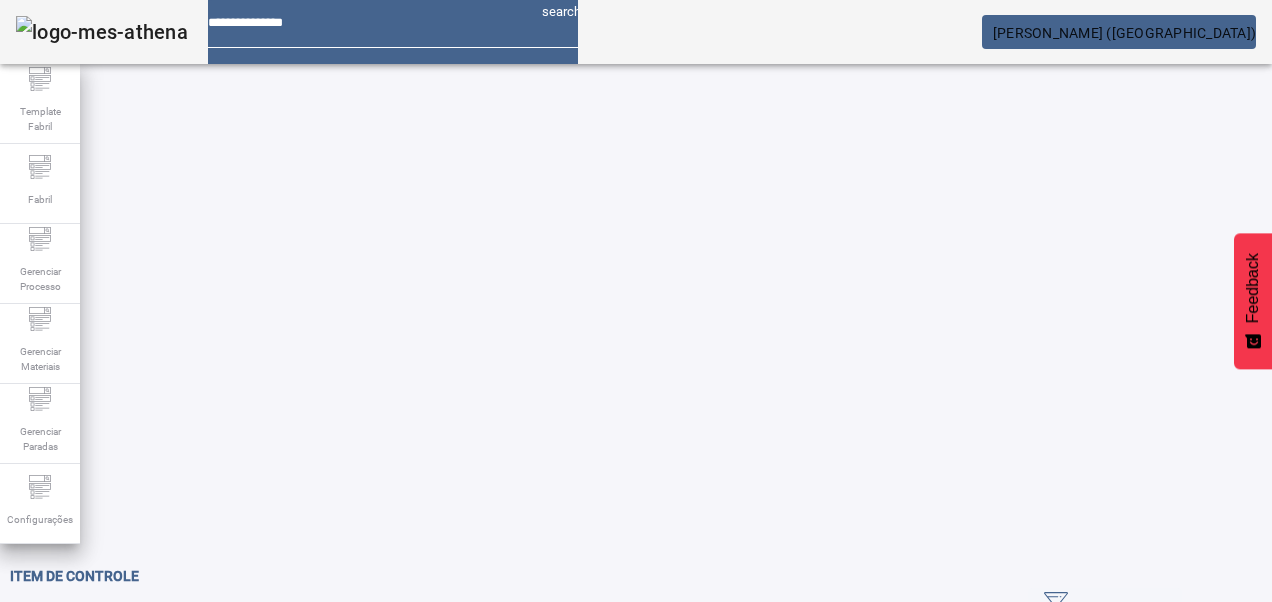 click on "ABRIR FILTROS" 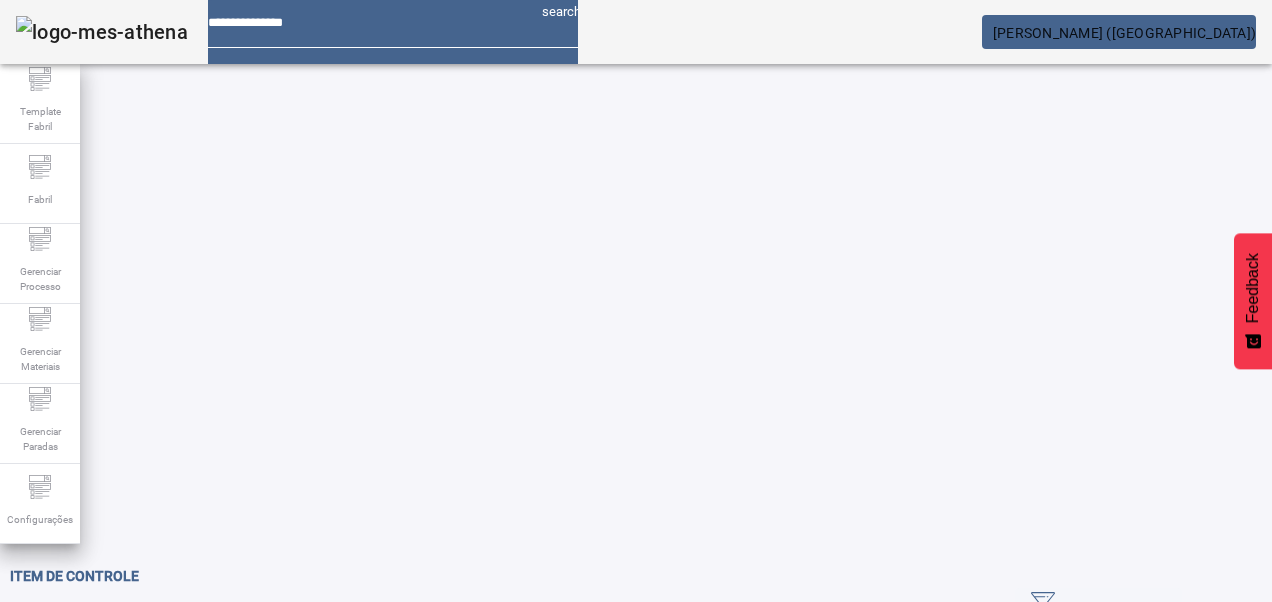 click on "Pesquise por Código" at bounding box center [103, 636] 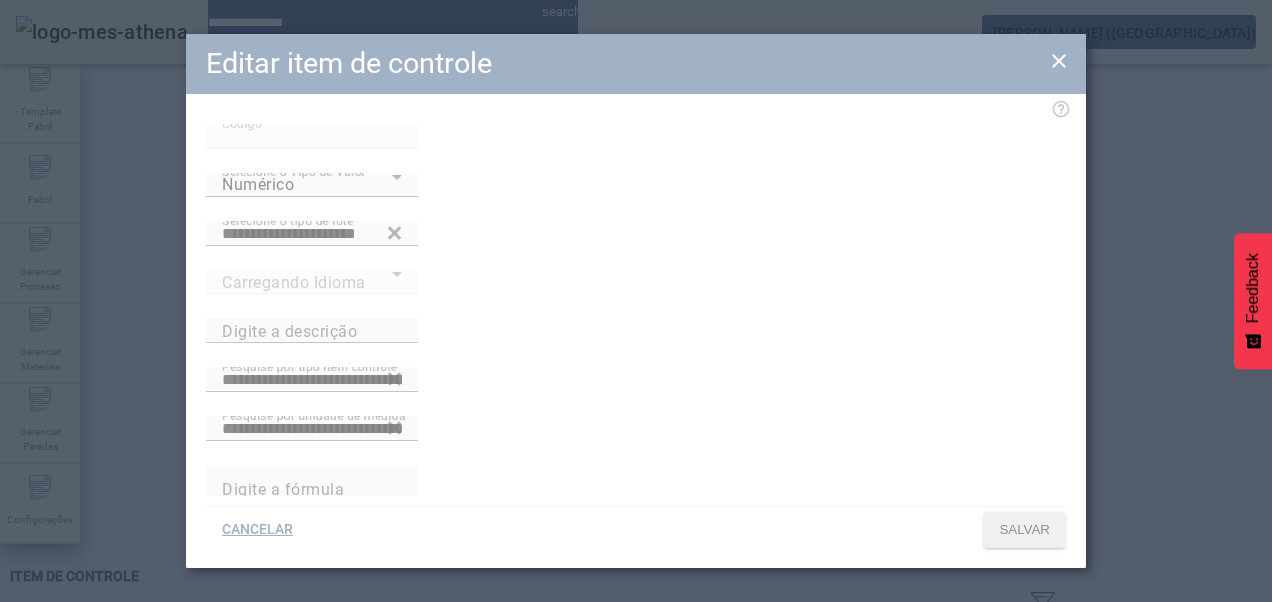 type on "**********" 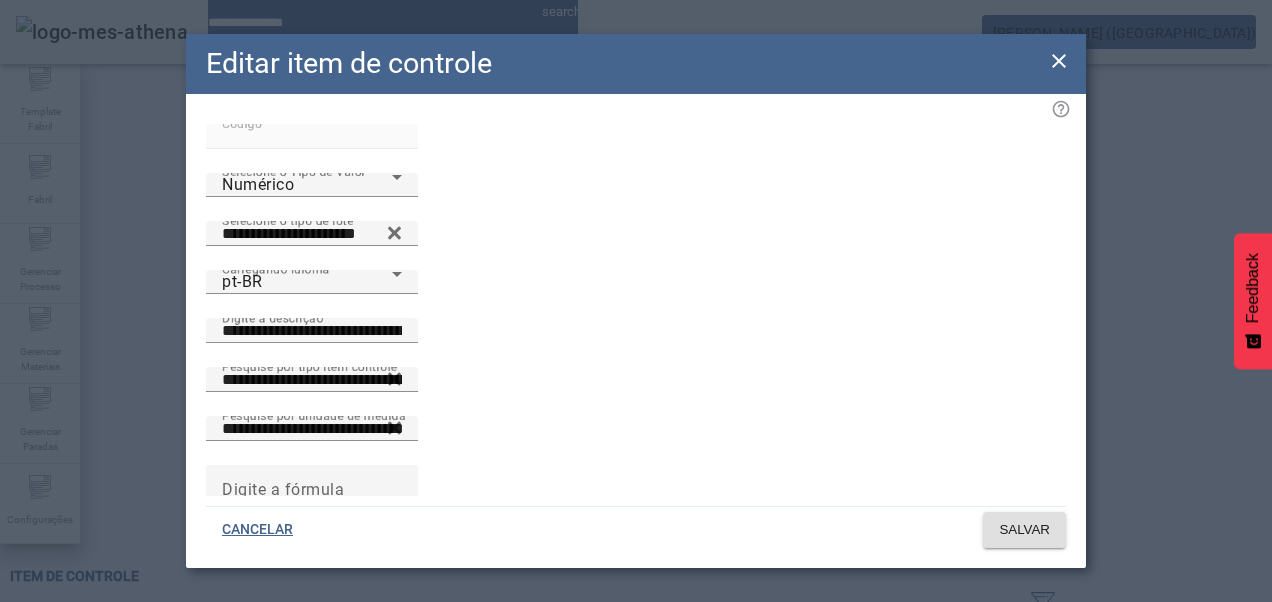 click 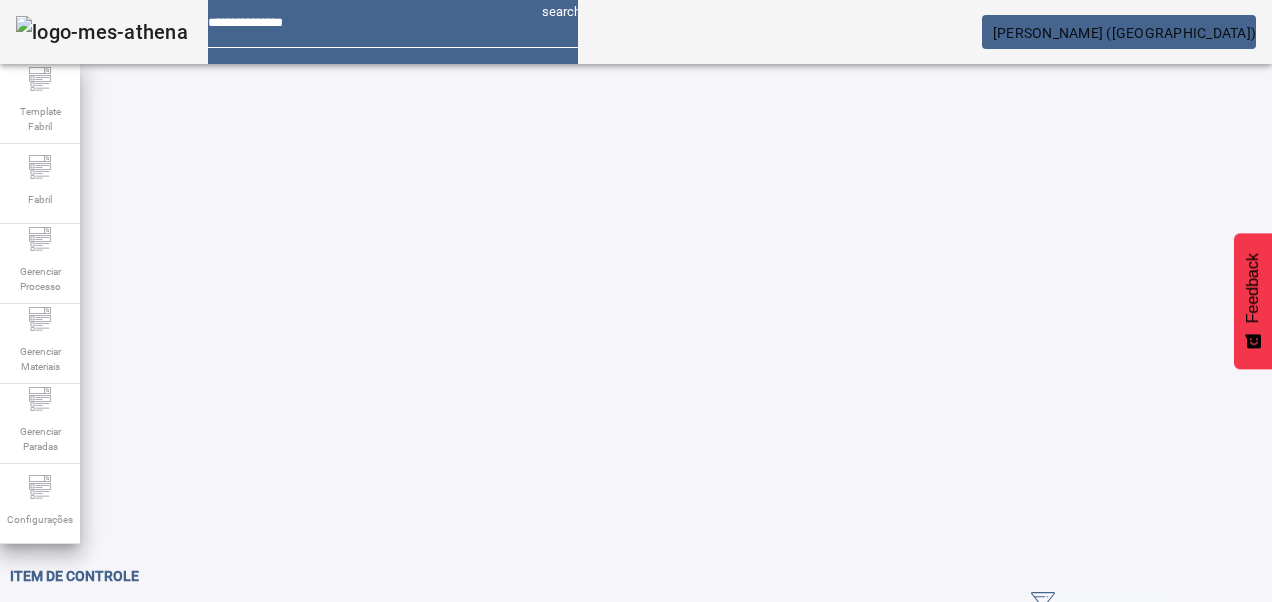 click on "Template Fabril Fabril Gerenciar Processo Gerenciar Materiais Gerenciar Paradas Configurações Item de controle FECHAR FILTROS  Pesquise por Código *****  Pesquise por descrição  Pesquise por tipo item controle LIMPAR FILTRAR  Criar item de controle  39168 / Gás Carbonico (g/L) - AdegaPressão EDITAR REMOVER  more_vert Versão:  ()" 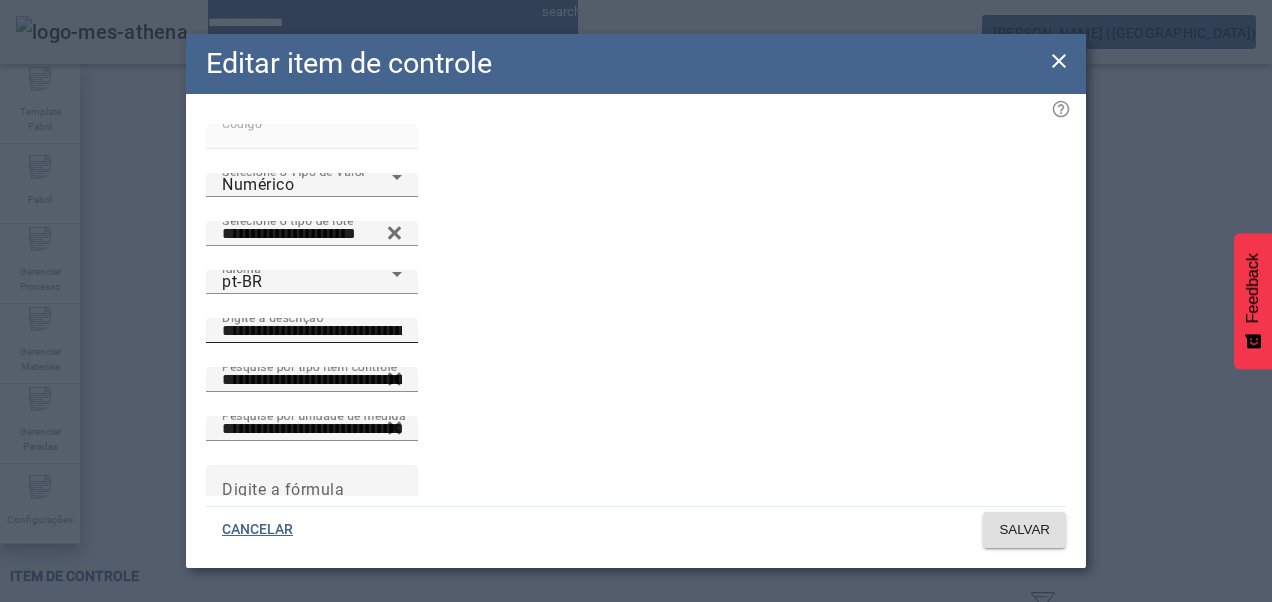 click on "**********" at bounding box center (312, 331) 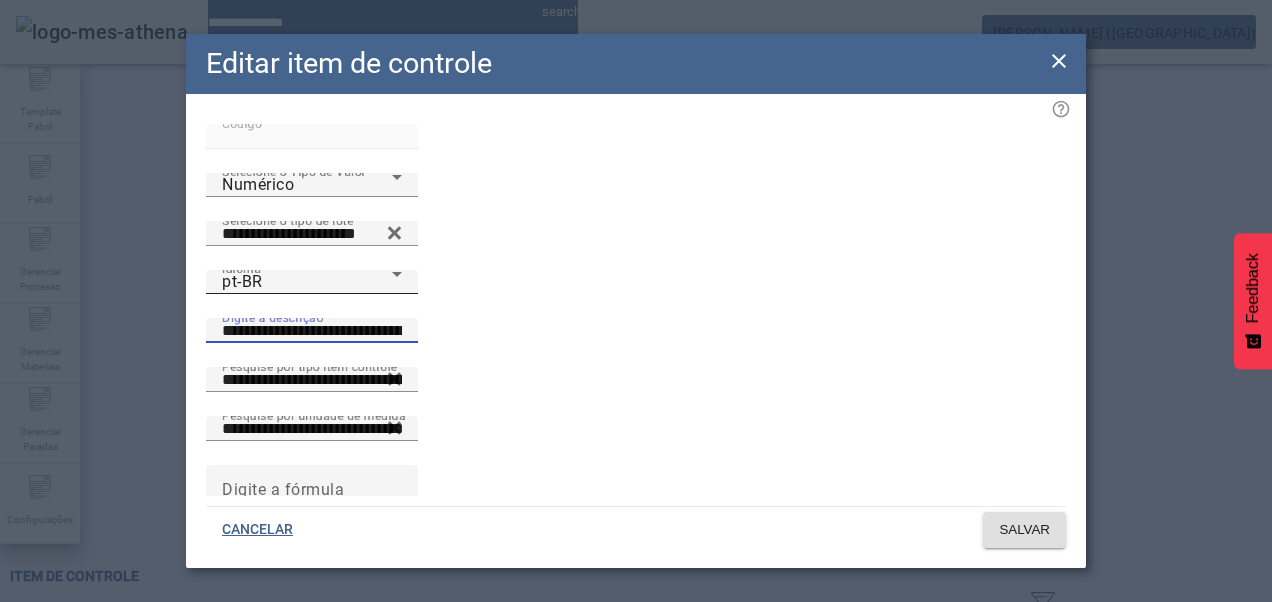 click on "pt-BR" at bounding box center (307, 282) 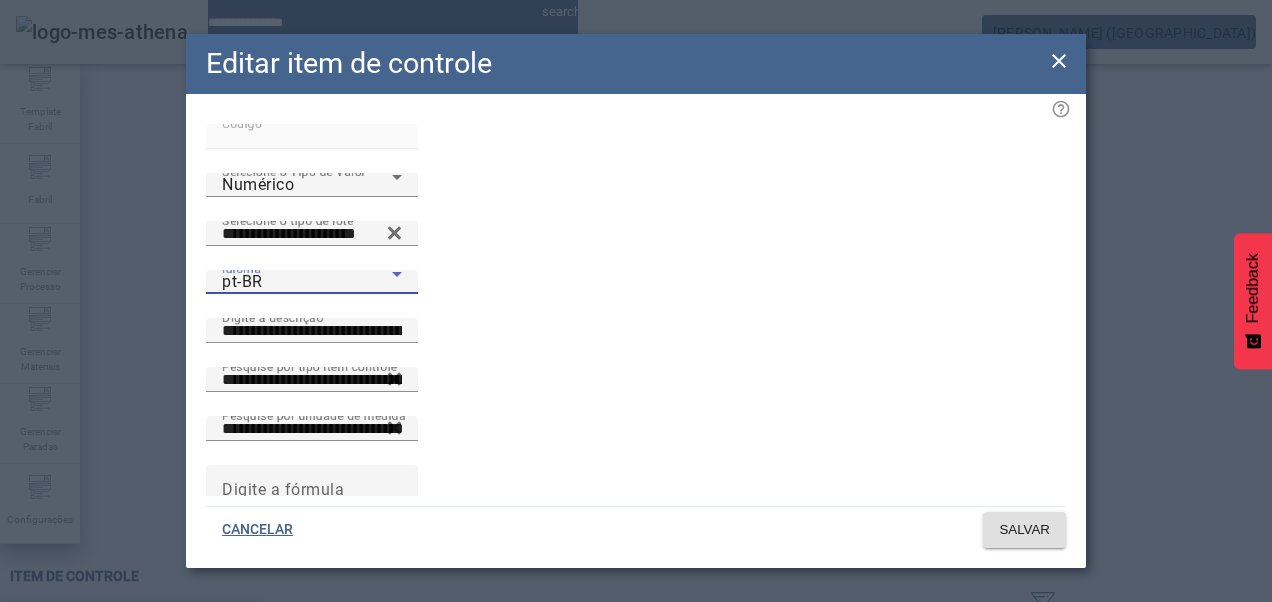 click on "es-ES" at bounding box center (37, 730) 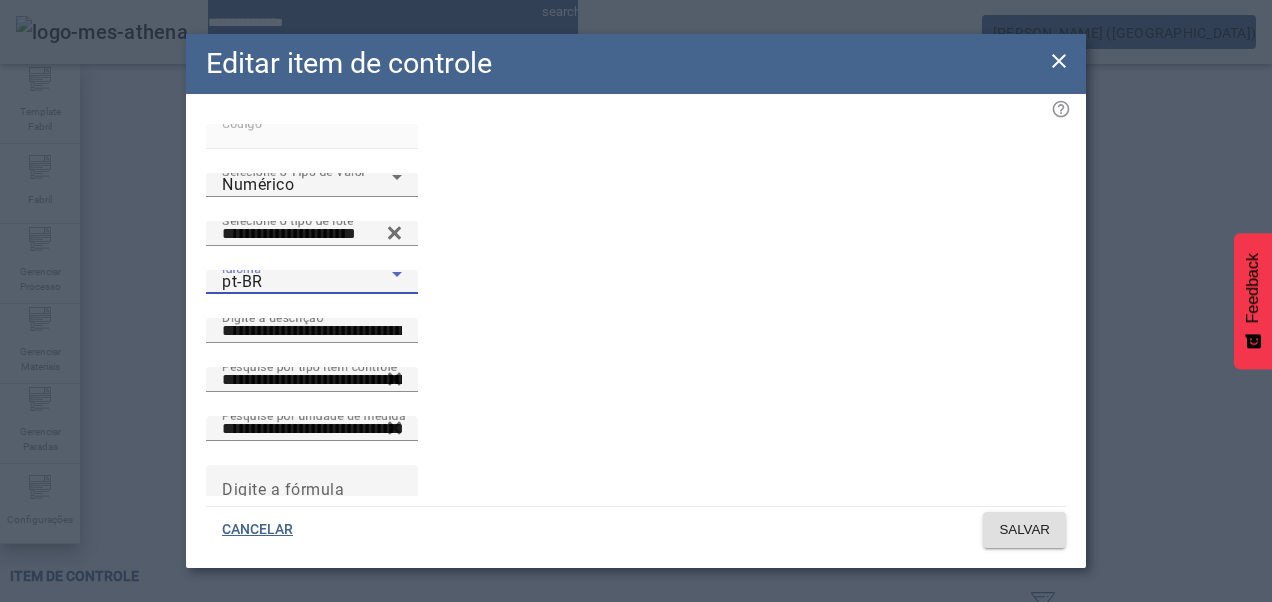 type on "**********" 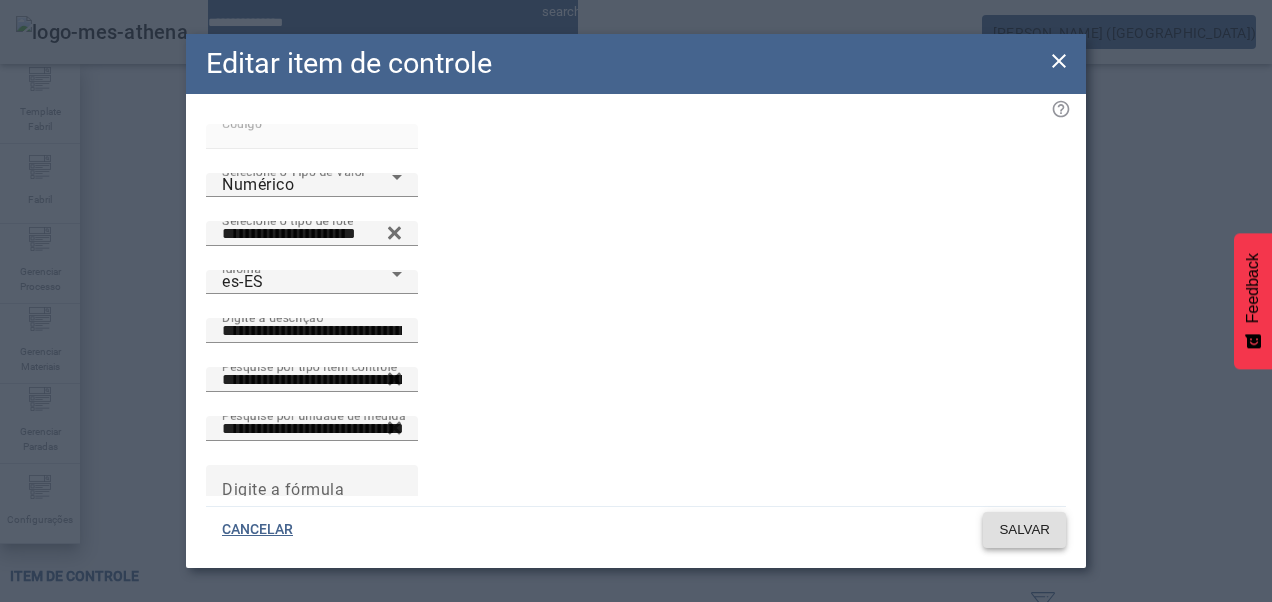 click on "SALVAR" 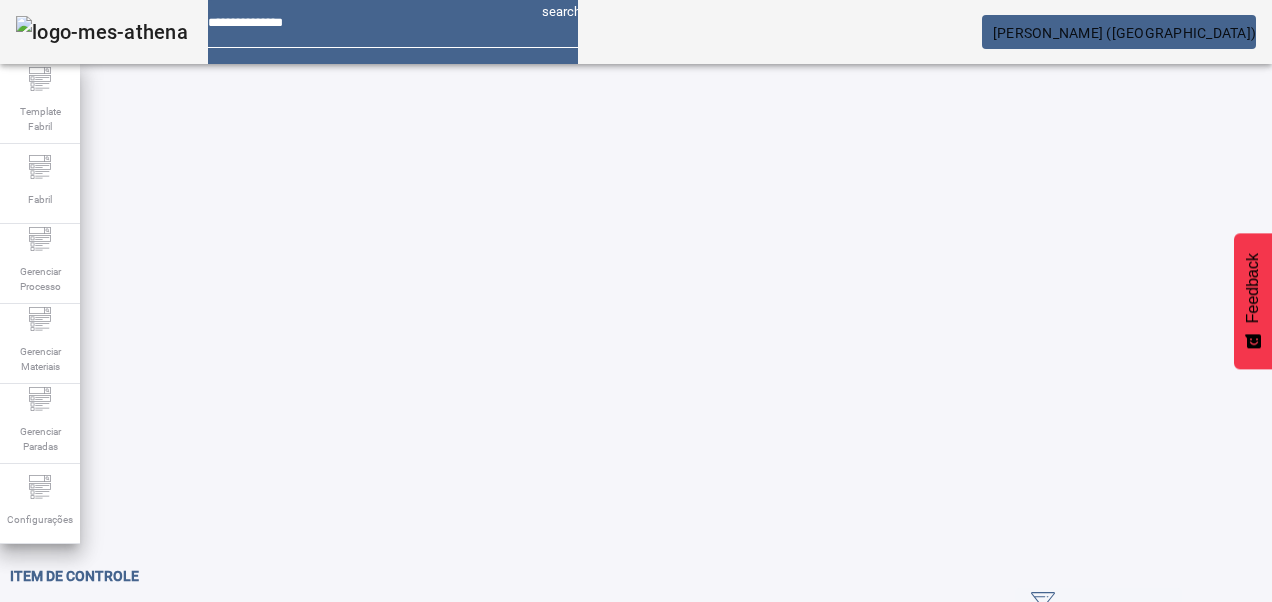 click on "EDITAR" at bounding box center (351, 828) 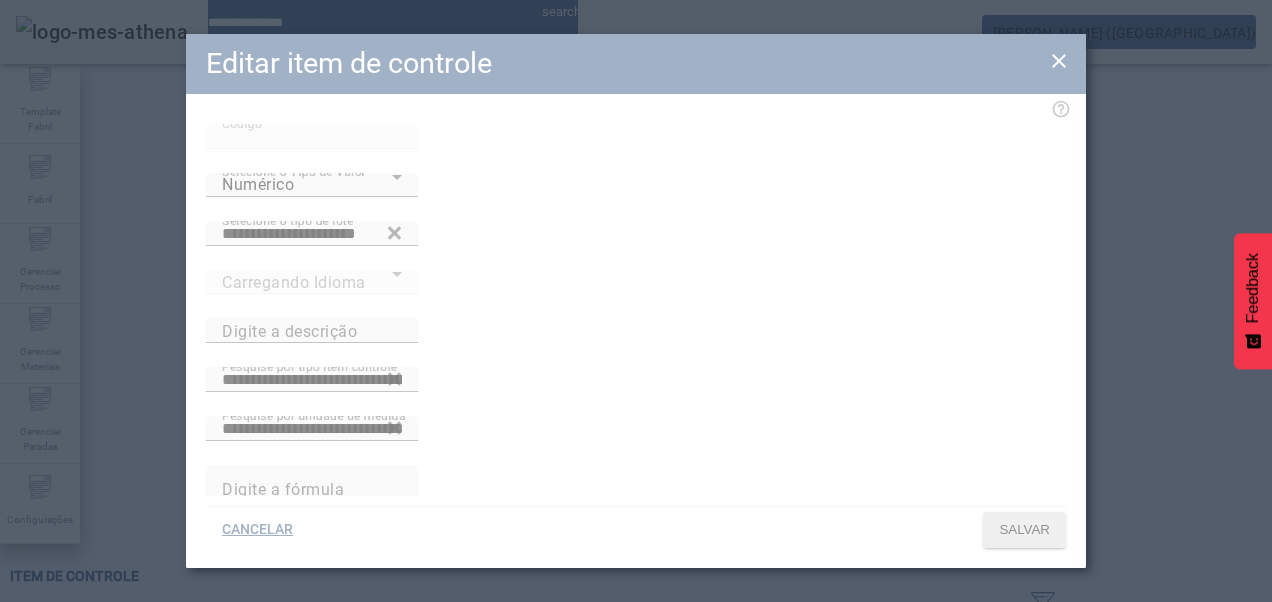 type on "**********" 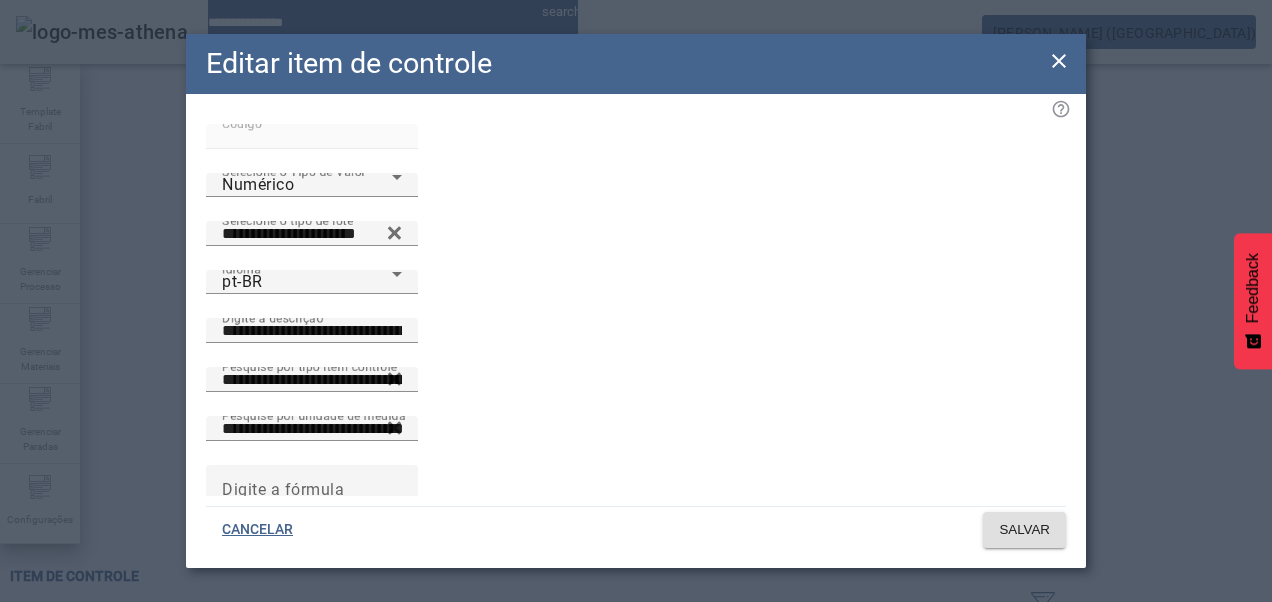 click 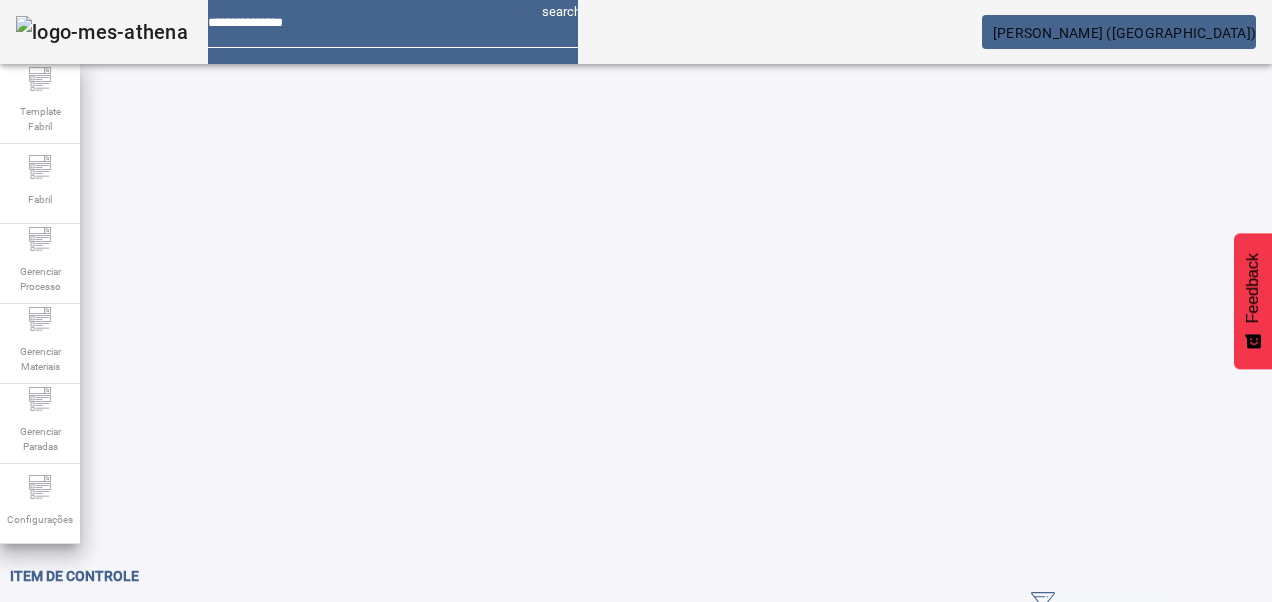 click on "FECHAR FILTROS  Pesquise por Código *****  Pesquise por descrição  Pesquise por tipo item controle LIMPAR FILTRAR" 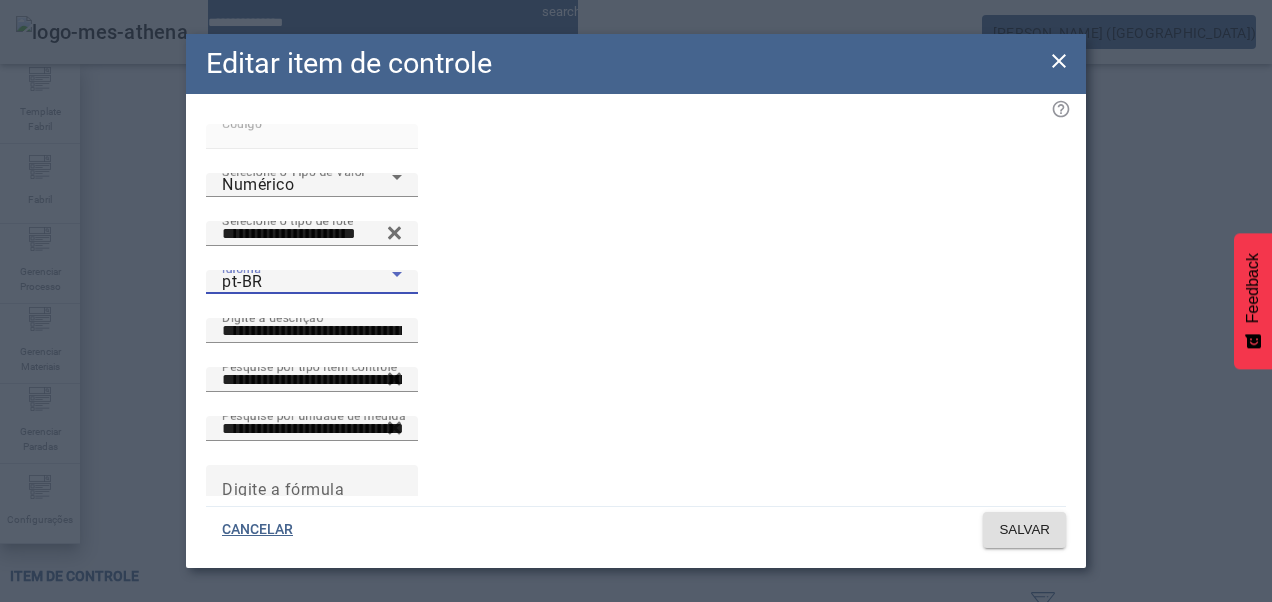 drag, startPoint x: 362, startPoint y: 238, endPoint x: 351, endPoint y: 248, distance: 14.866069 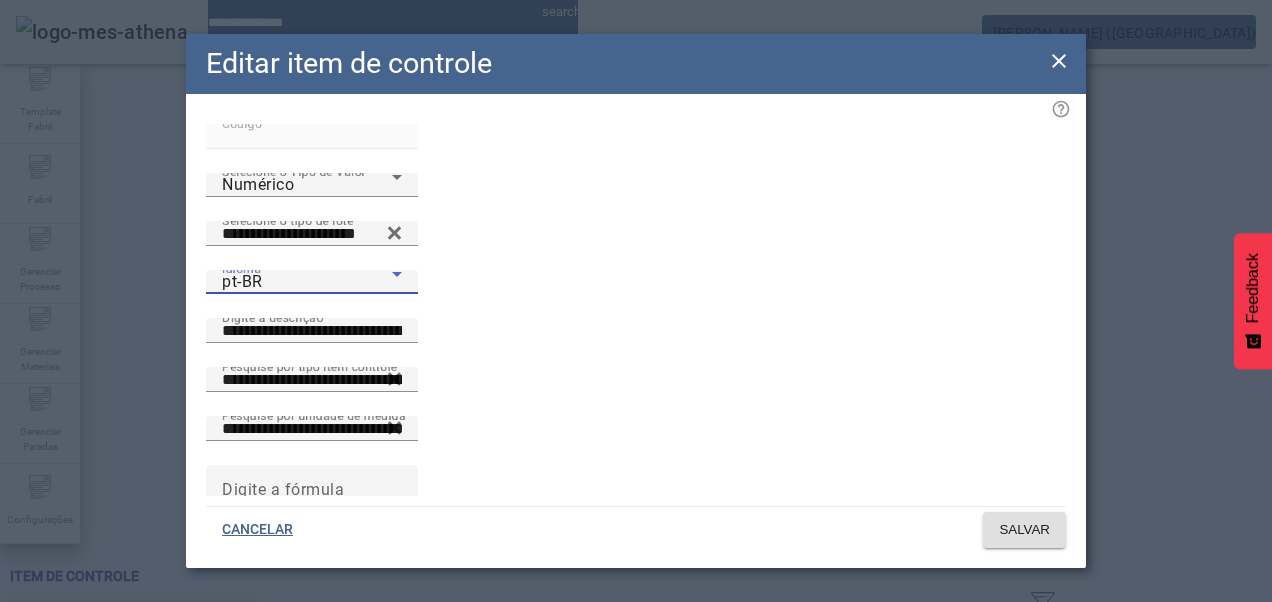 click on "es-ES" at bounding box center [131, 730] 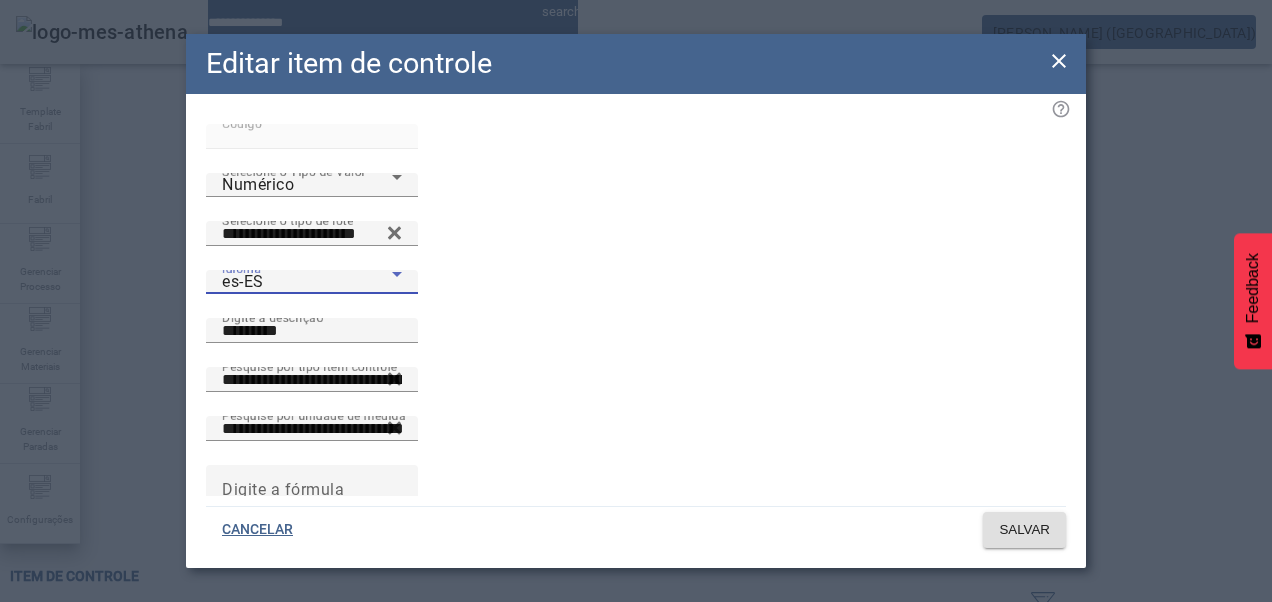 click on "es-ES" at bounding box center [307, 282] 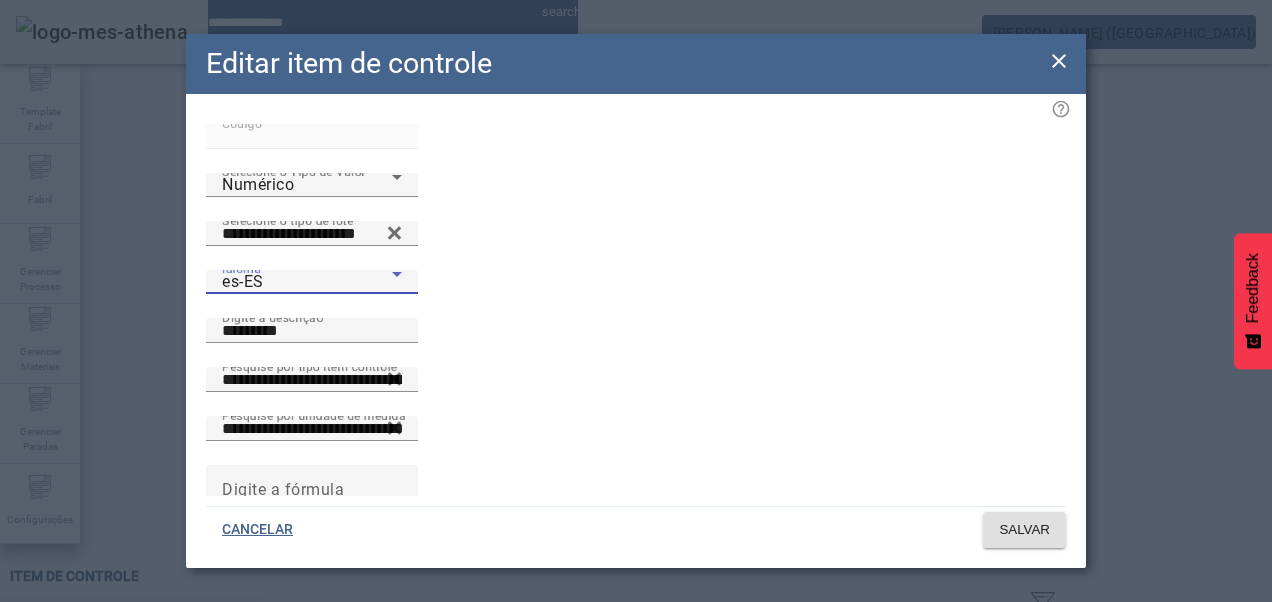 click on "pt-BR" at bounding box center (36, 634) 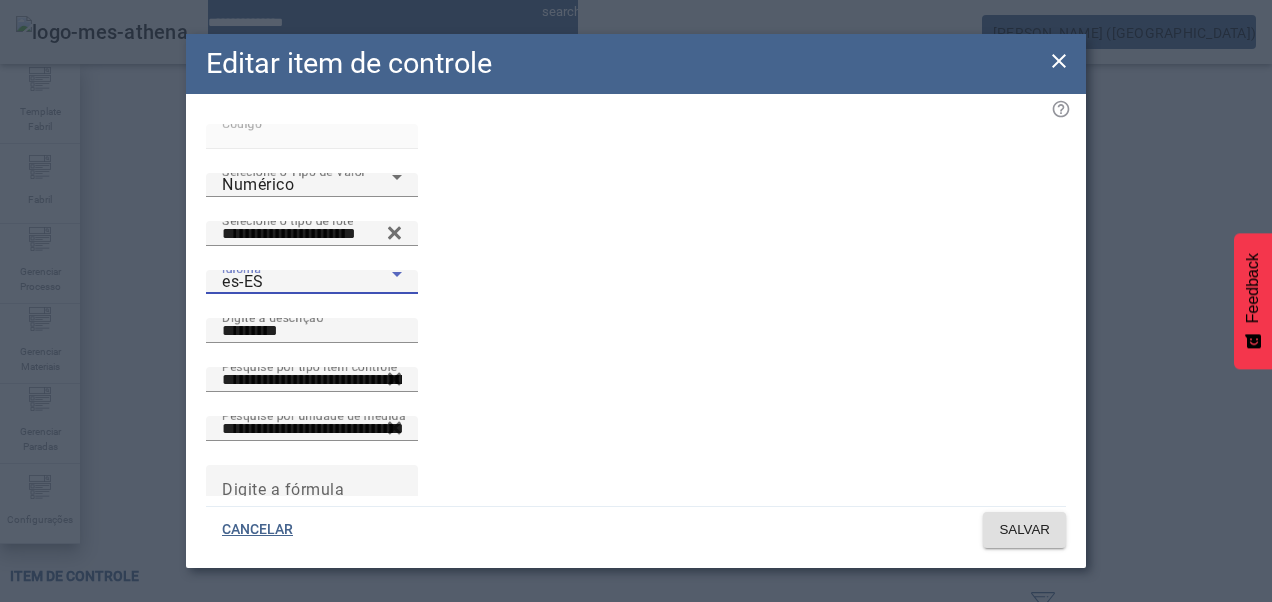 type on "**********" 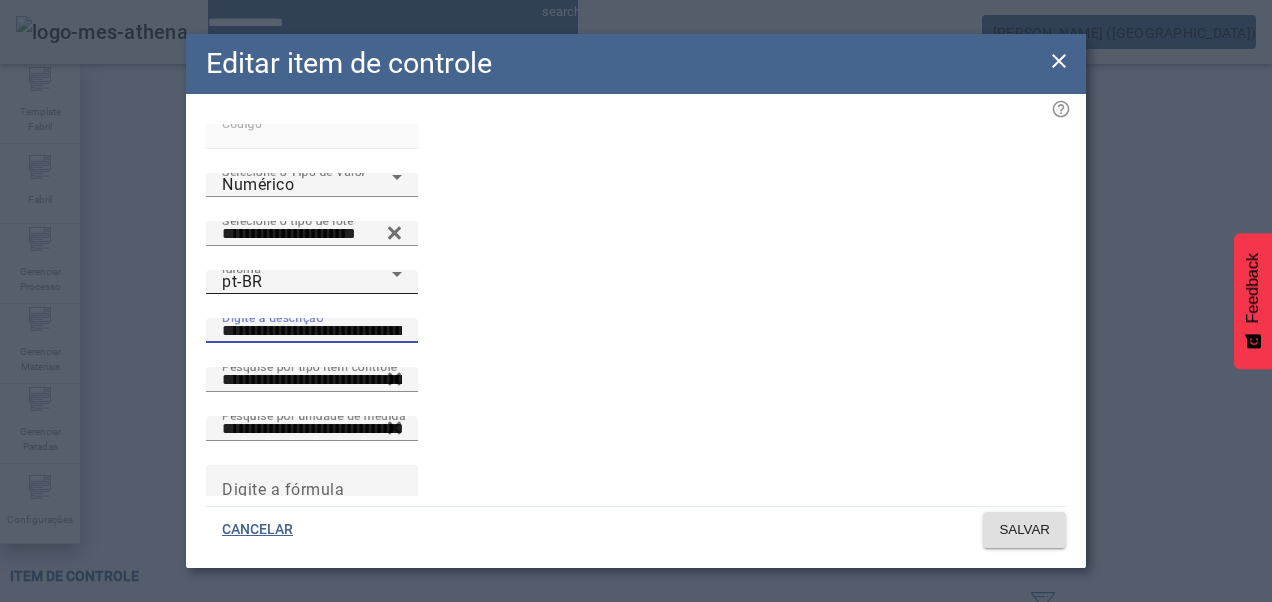 drag, startPoint x: 530, startPoint y: 254, endPoint x: 400, endPoint y: 255, distance: 130.00385 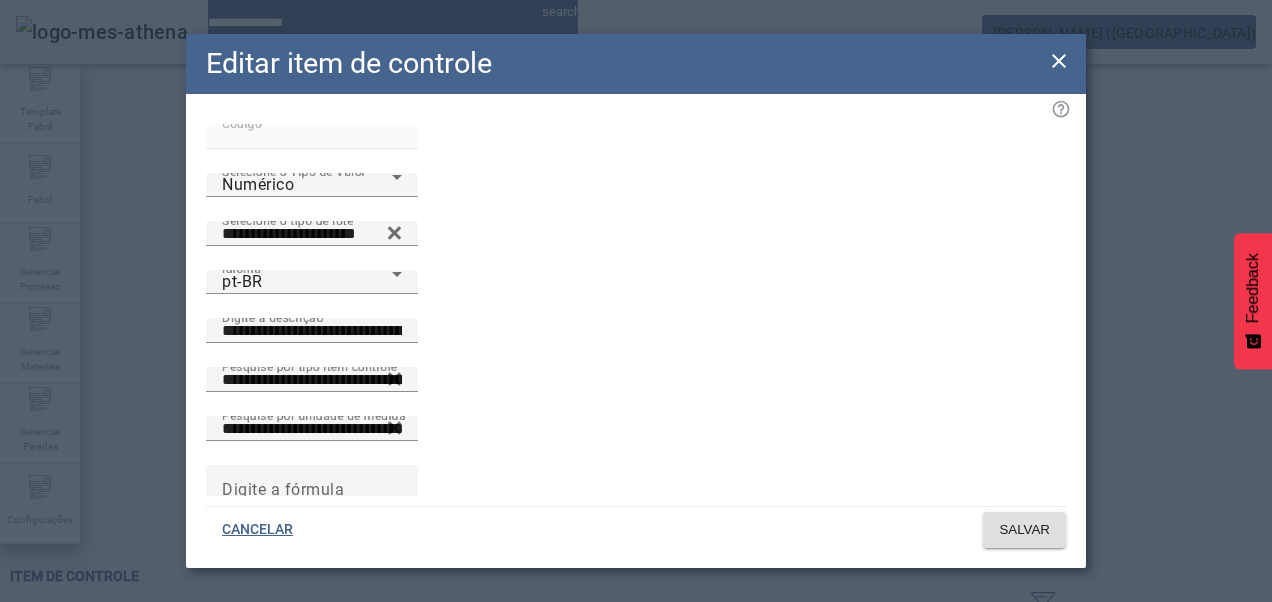drag, startPoint x: 1060, startPoint y: 61, endPoint x: 804, endPoint y: 97, distance: 258.51886 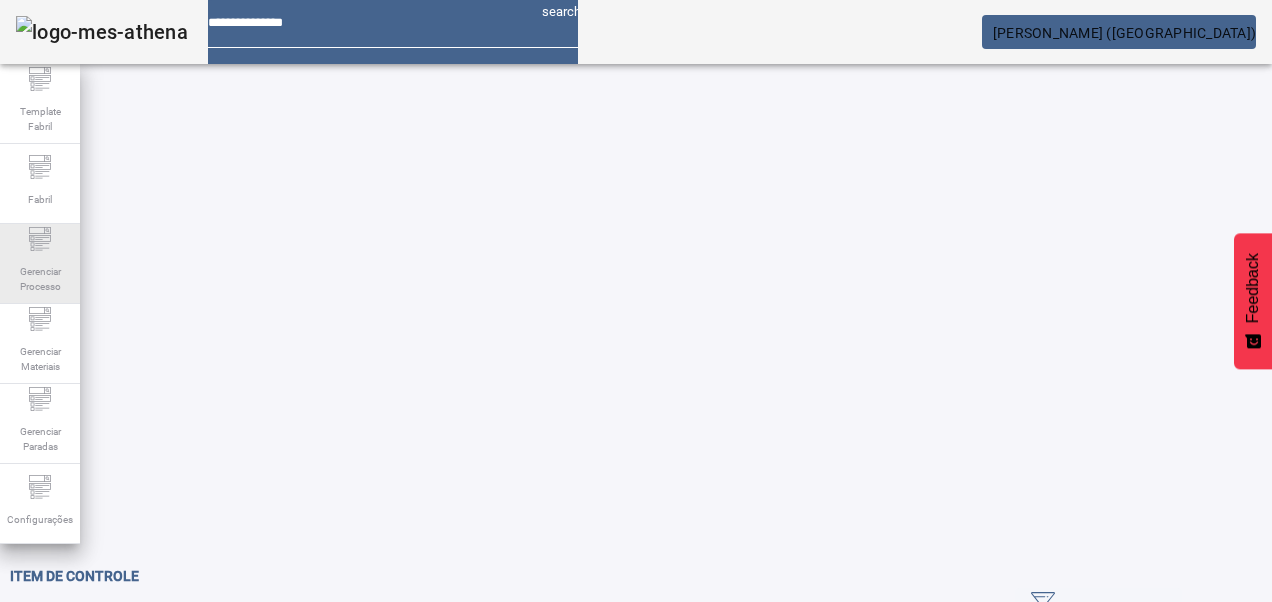 click on "Gerenciar Processo" 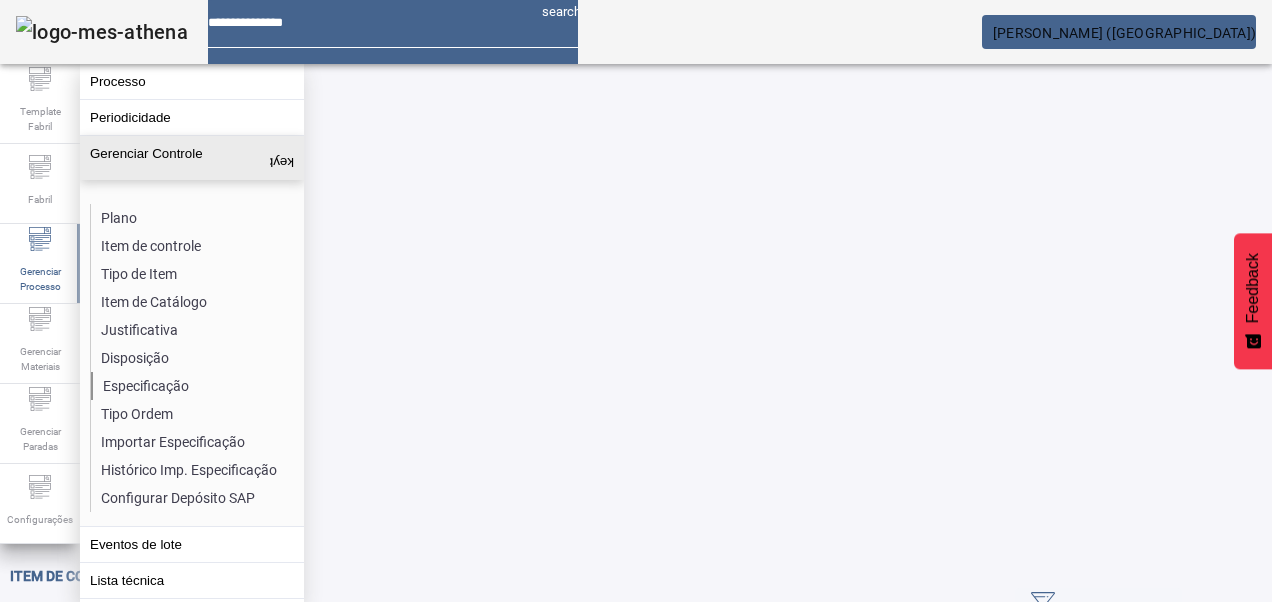click on "Especificação" 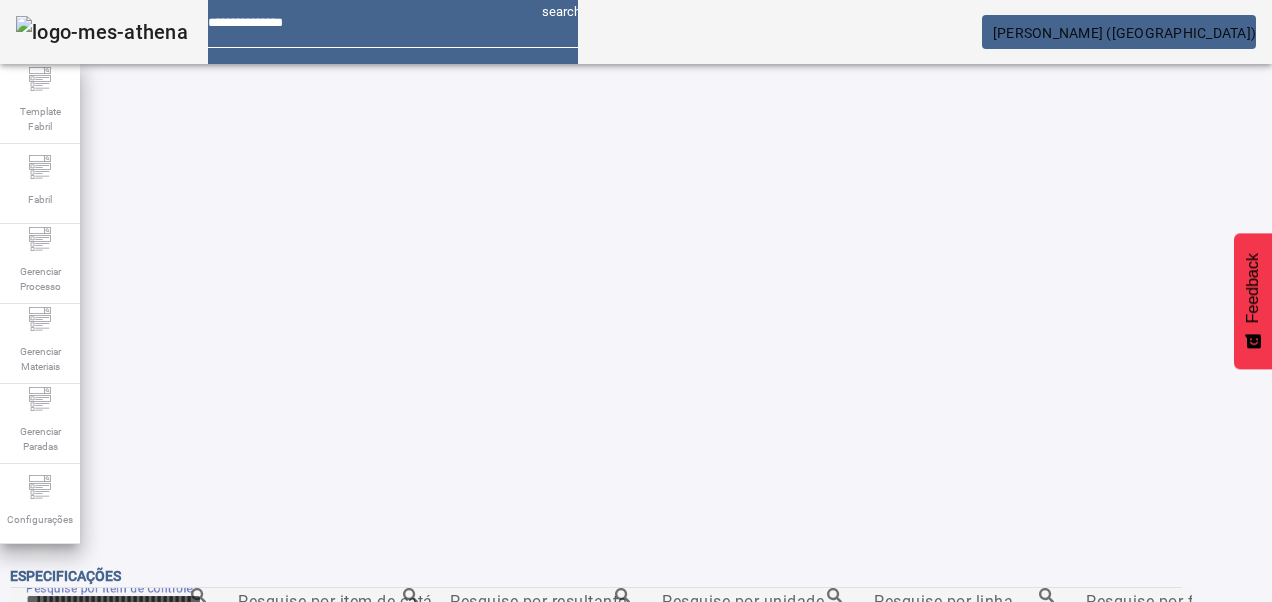 click on "Pesquise por item de controle" at bounding box center (116, 601) 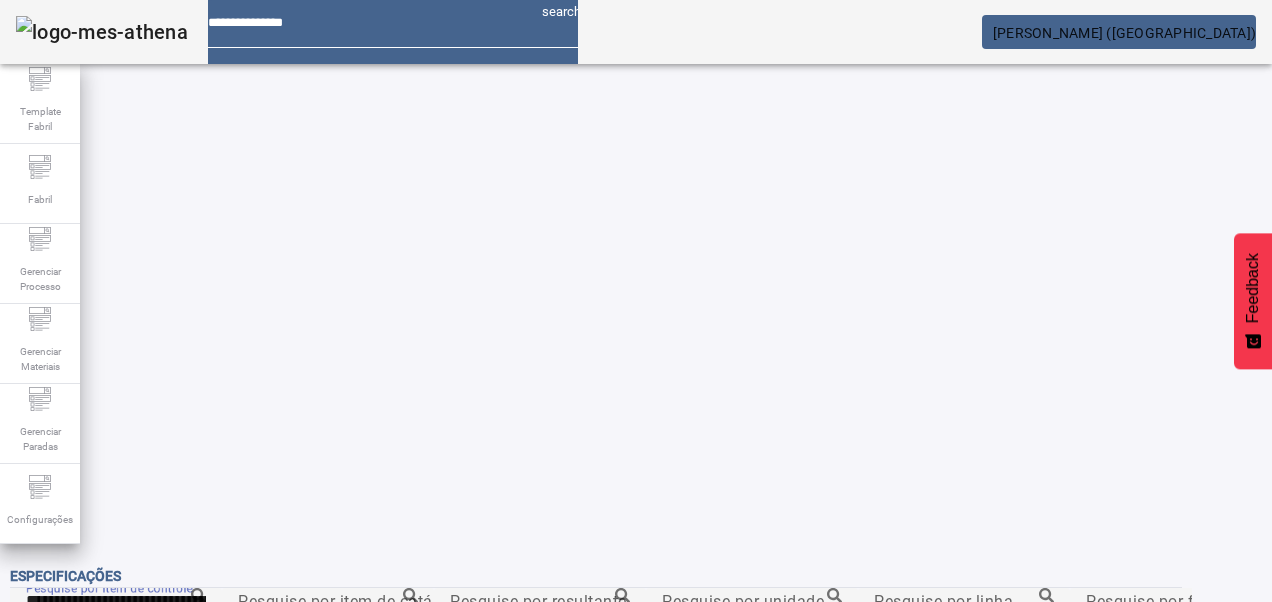 click 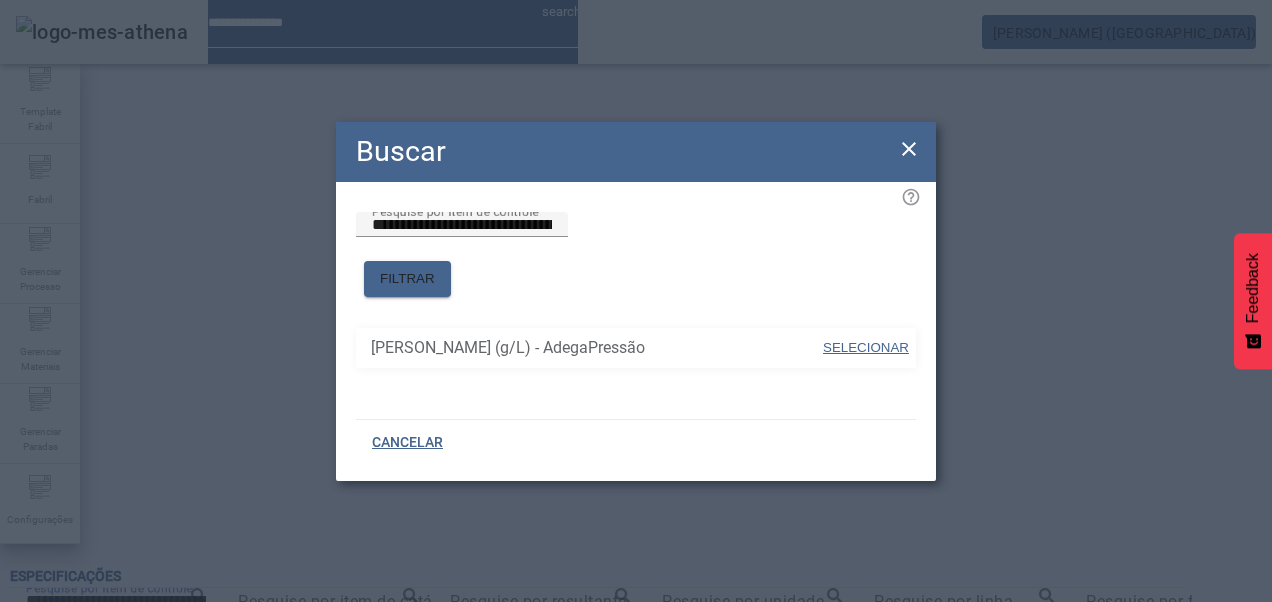 click on "SELECIONAR" at bounding box center [866, 348] 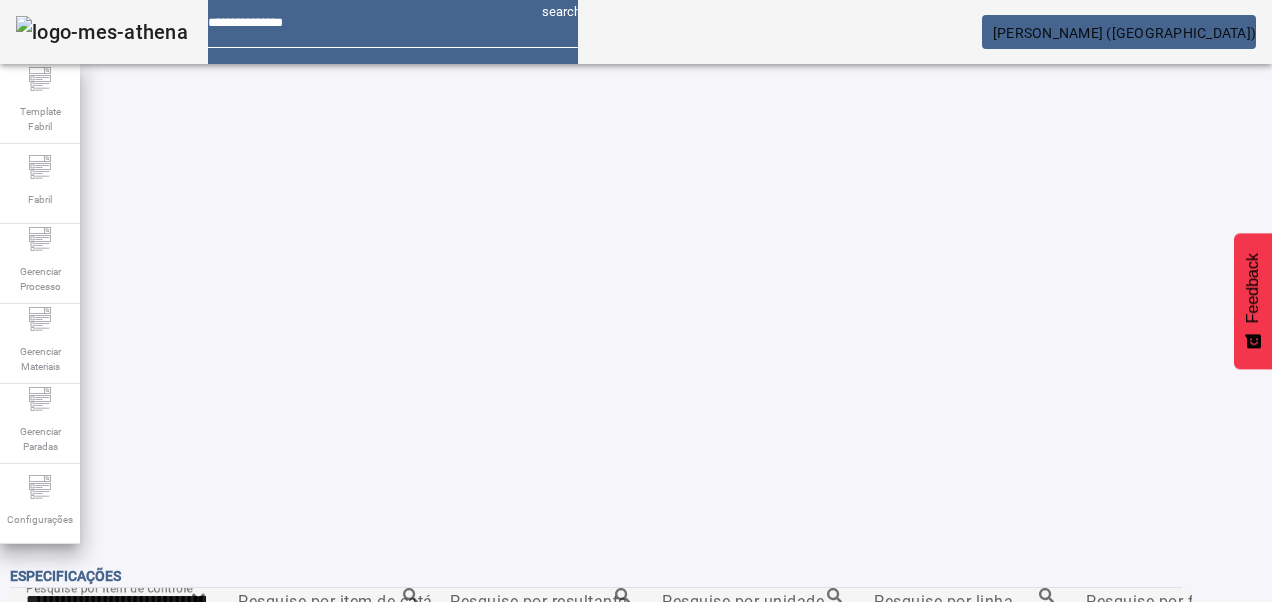 drag, startPoint x: 1181, startPoint y: 472, endPoint x: 1145, endPoint y: 462, distance: 37.363083 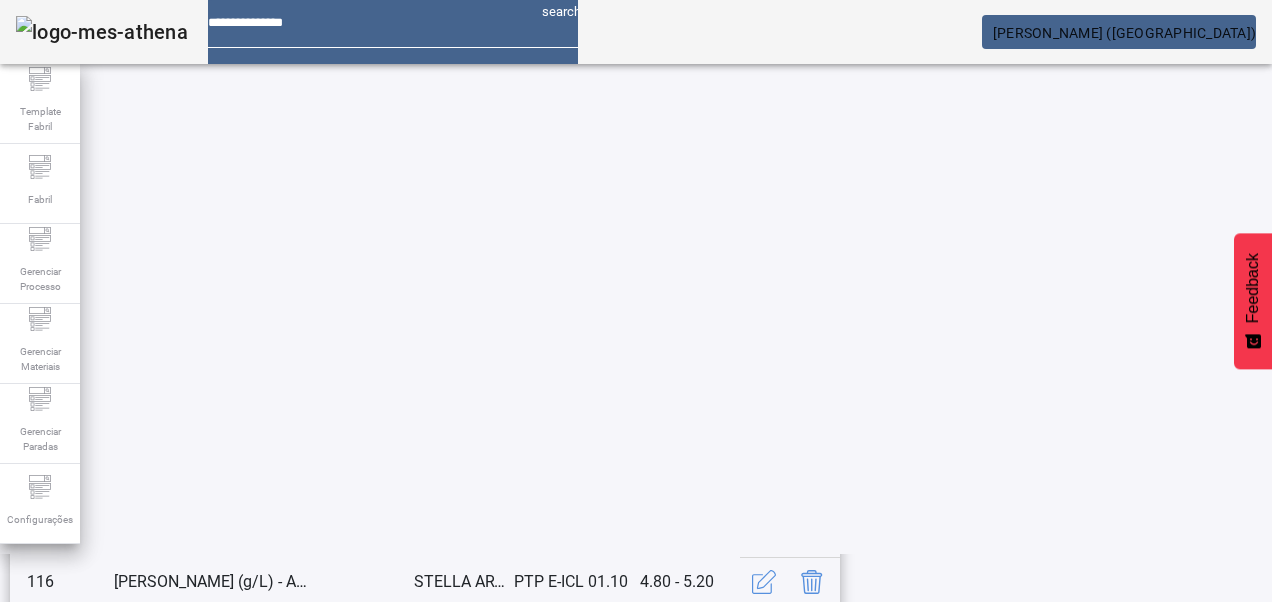 scroll, scrollTop: 653, scrollLeft: 0, axis: vertical 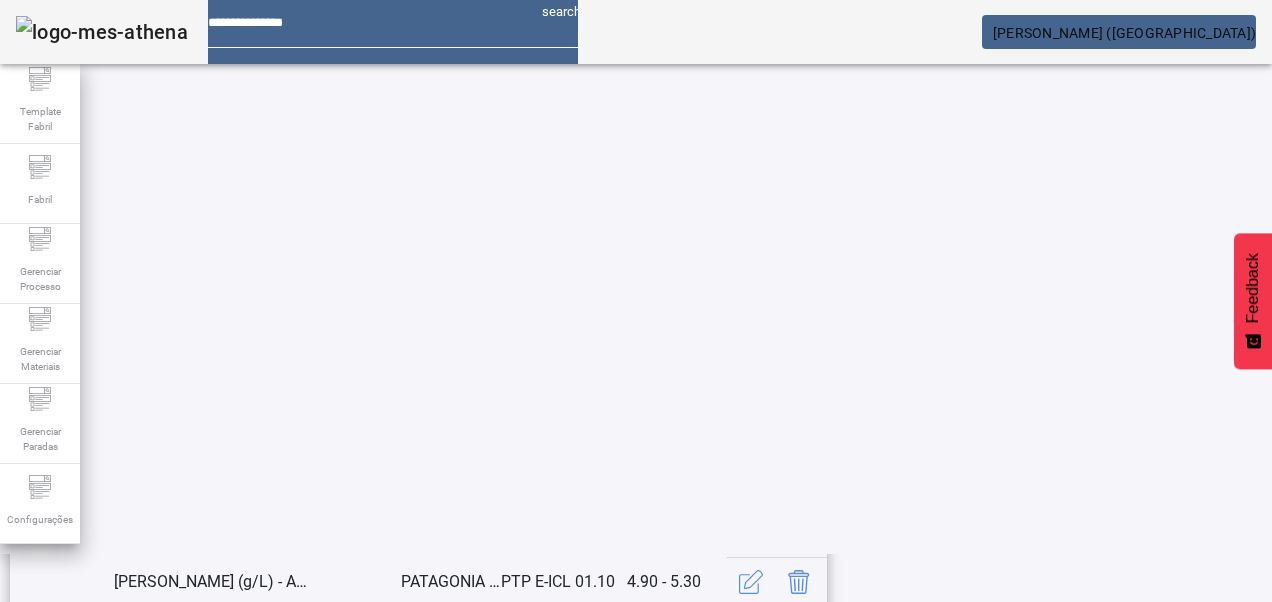 click on "19" 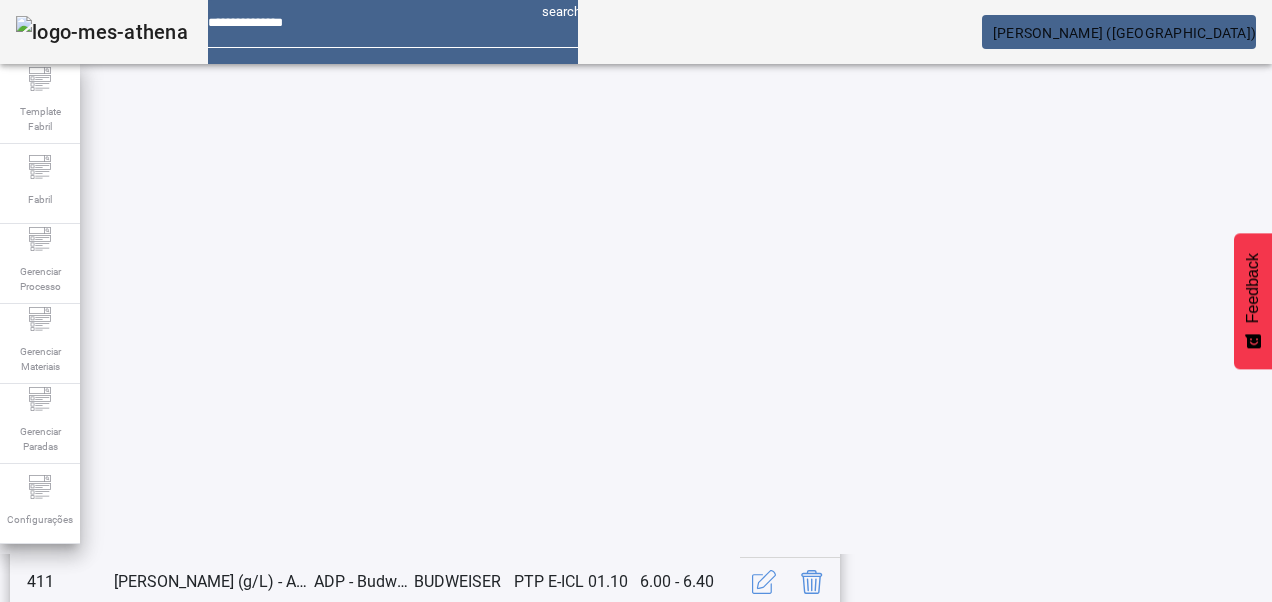scroll, scrollTop: 653, scrollLeft: 0, axis: vertical 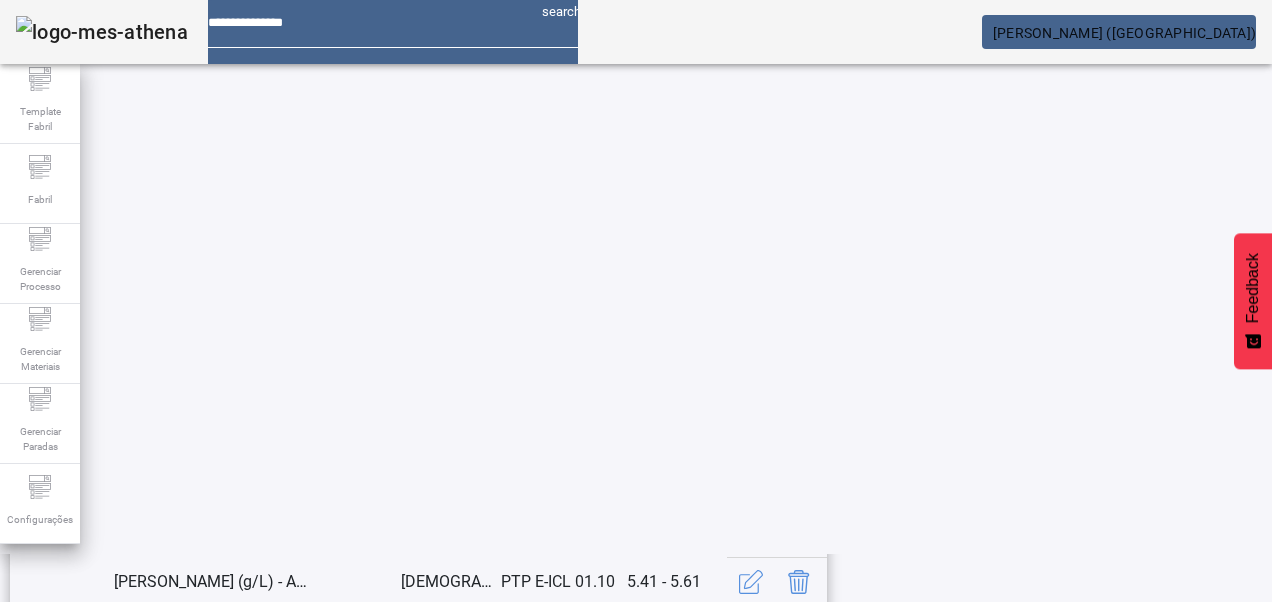 click on "17" 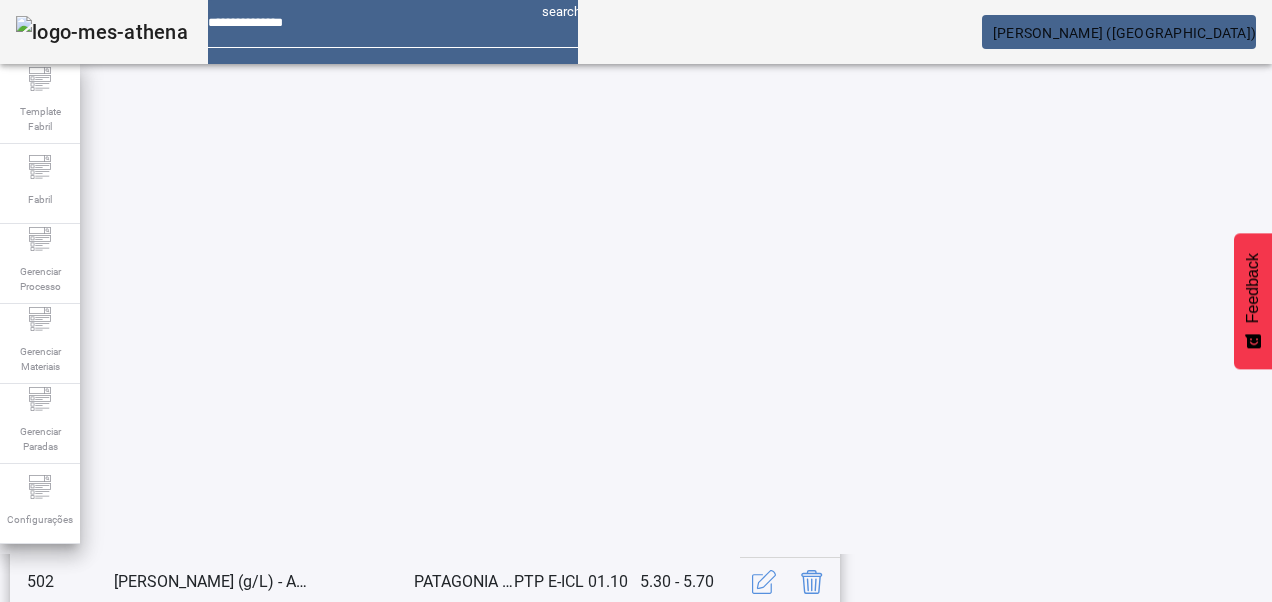 click on "16" 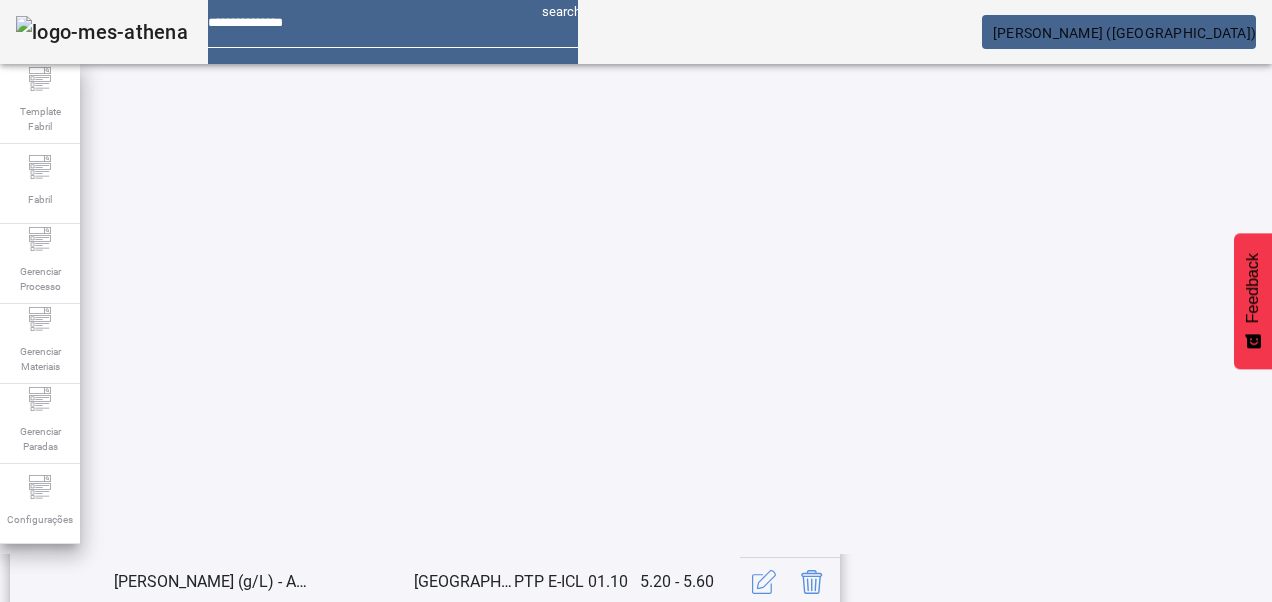 click on "15" 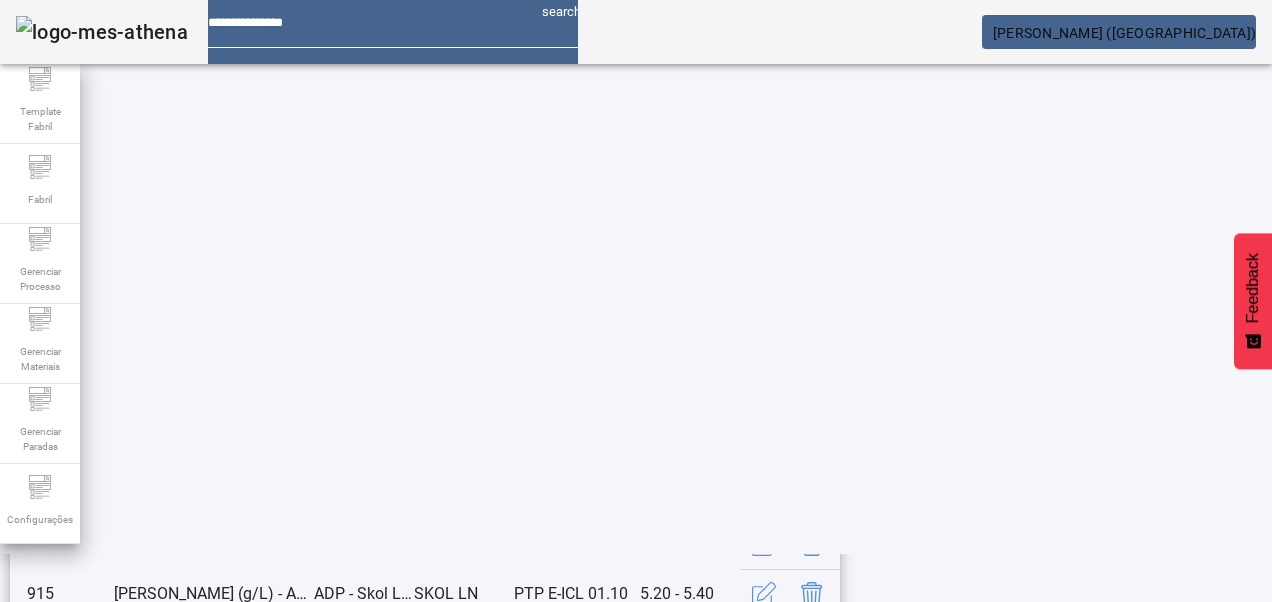 scroll, scrollTop: 153, scrollLeft: 0, axis: vertical 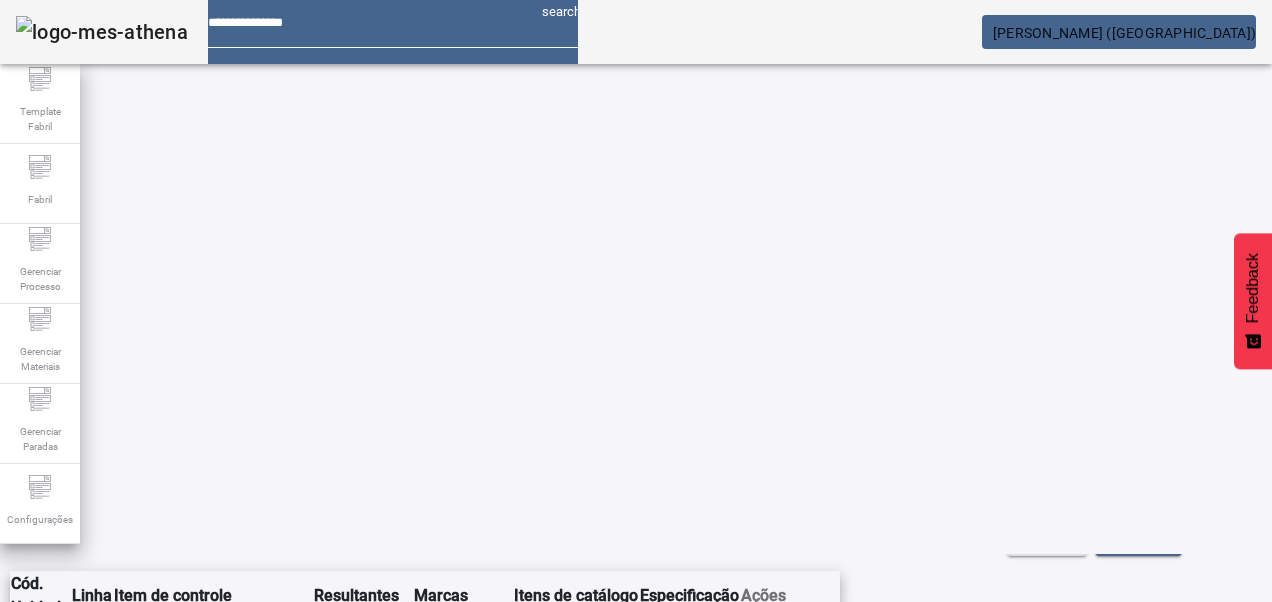 drag, startPoint x: 925, startPoint y: 455, endPoint x: 802, endPoint y: 459, distance: 123.065025 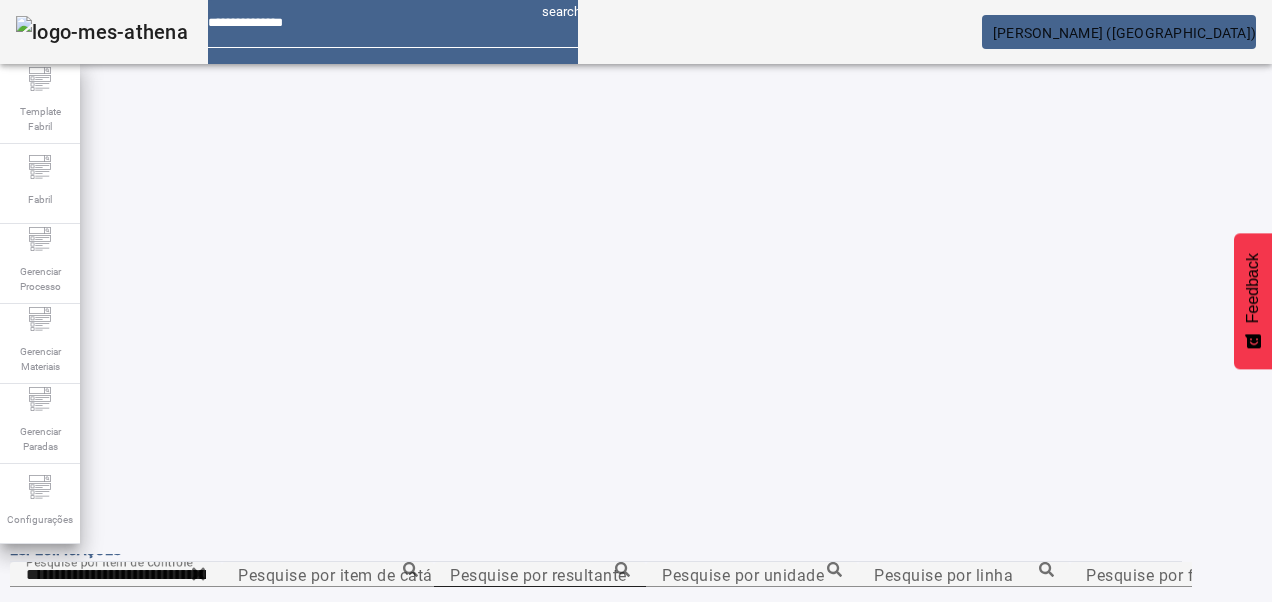 scroll, scrollTop: 0, scrollLeft: 0, axis: both 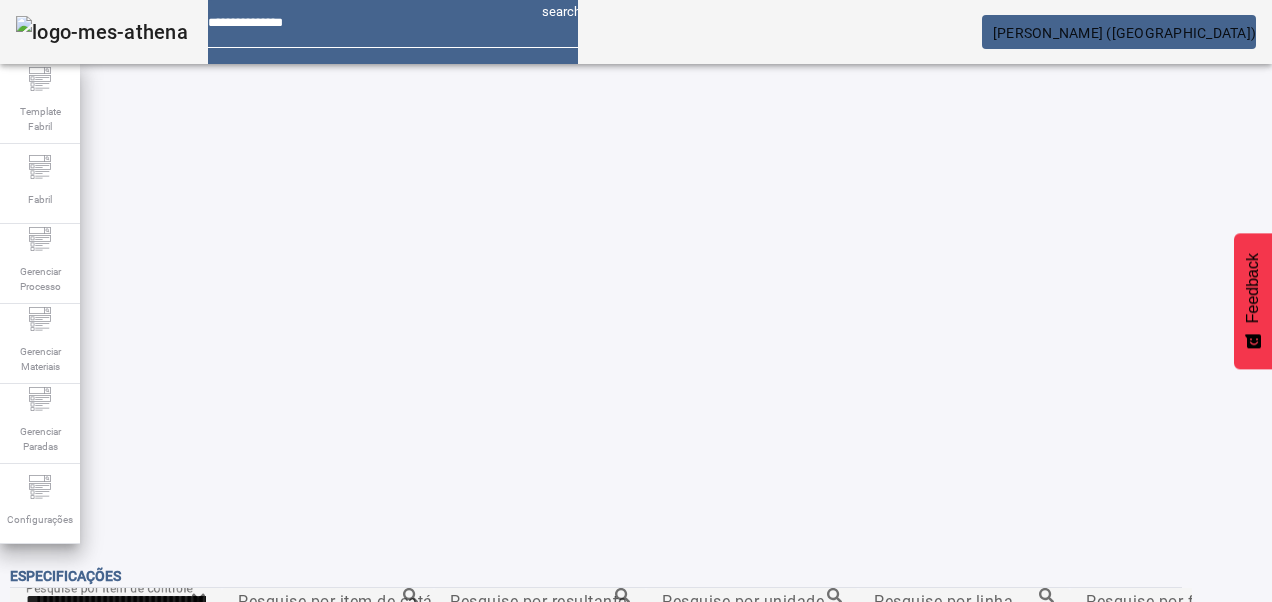 click 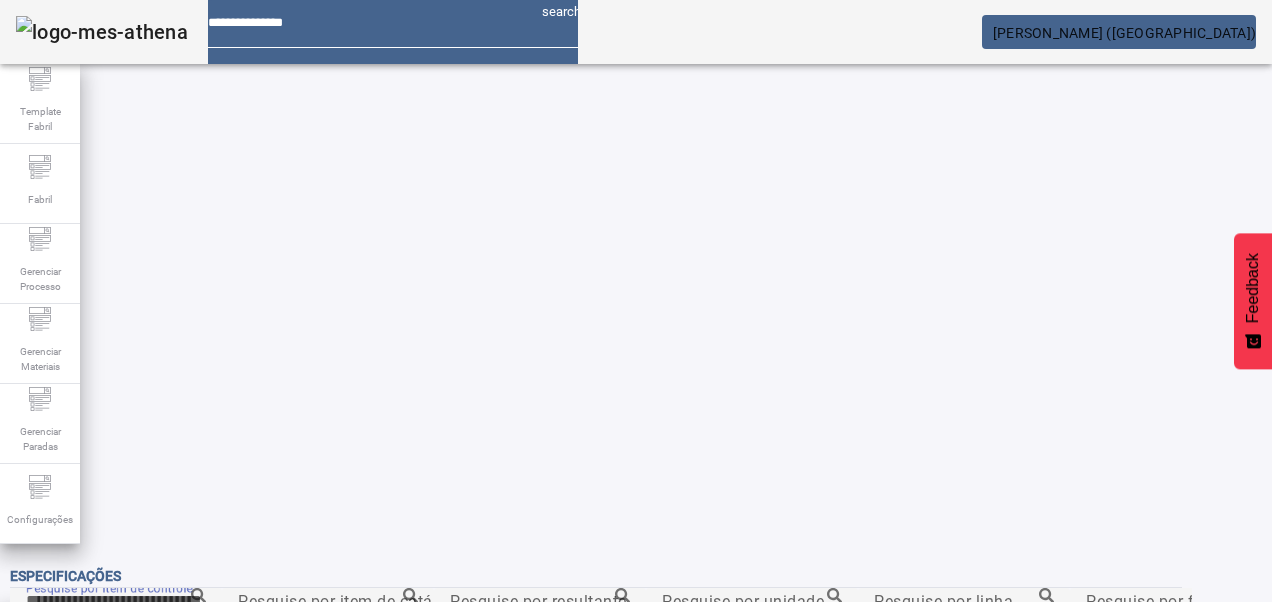 paste on "**********" 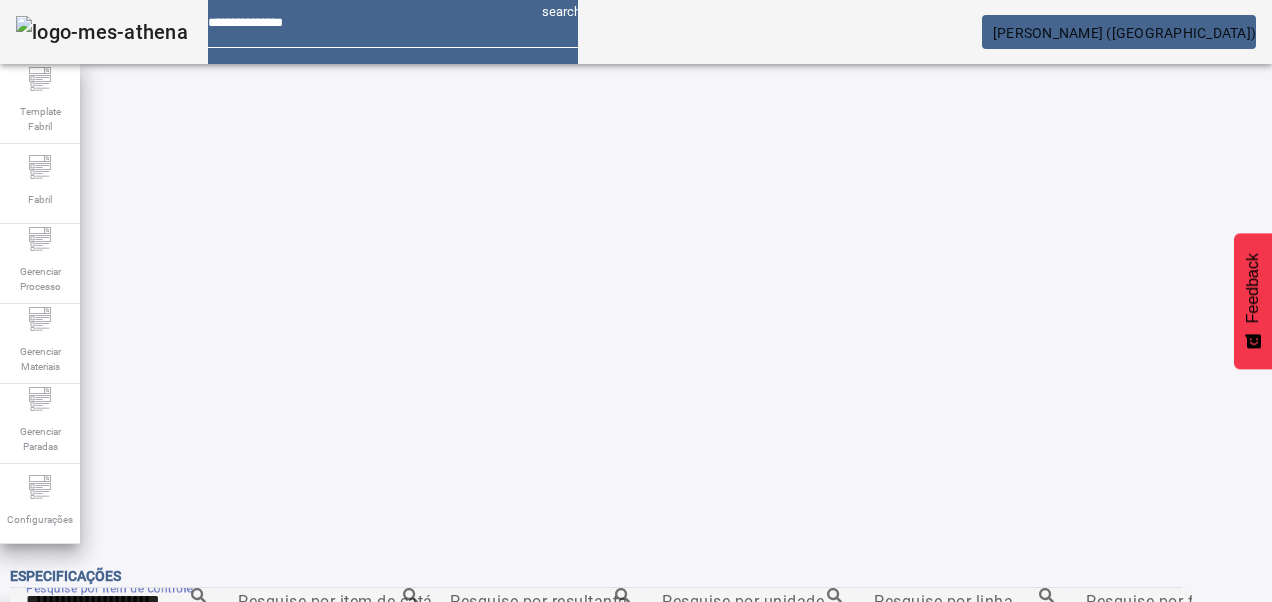 click on "Gás Carbonico - Adega Pressão" at bounding box center [134, 634] 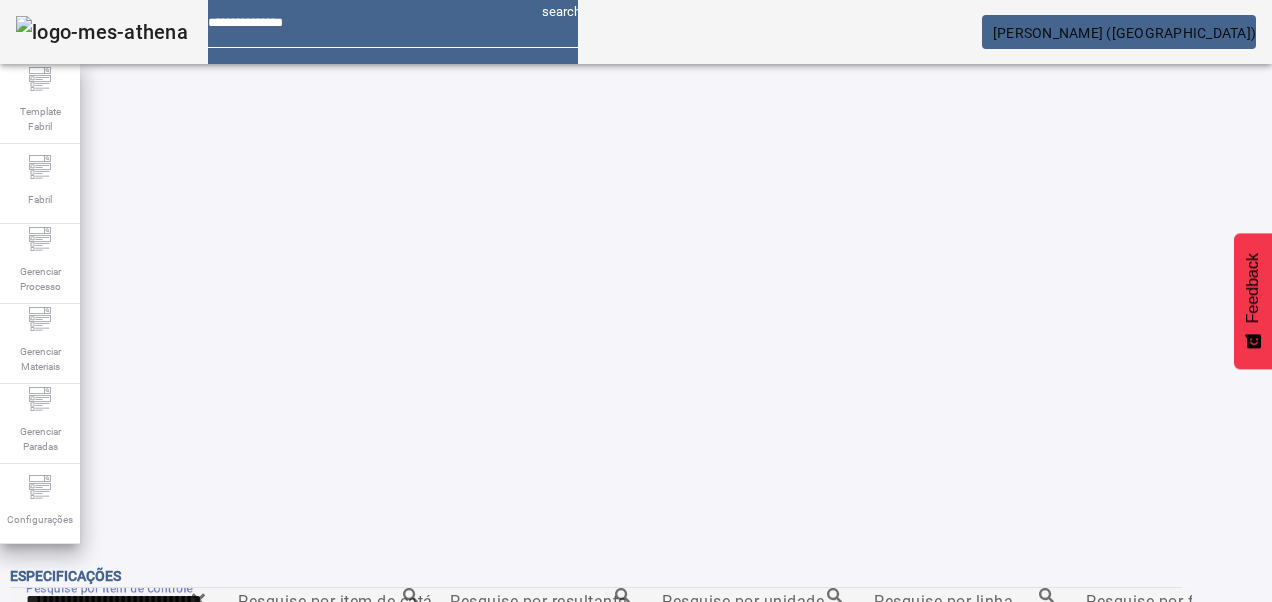 click on "FILTRAR" 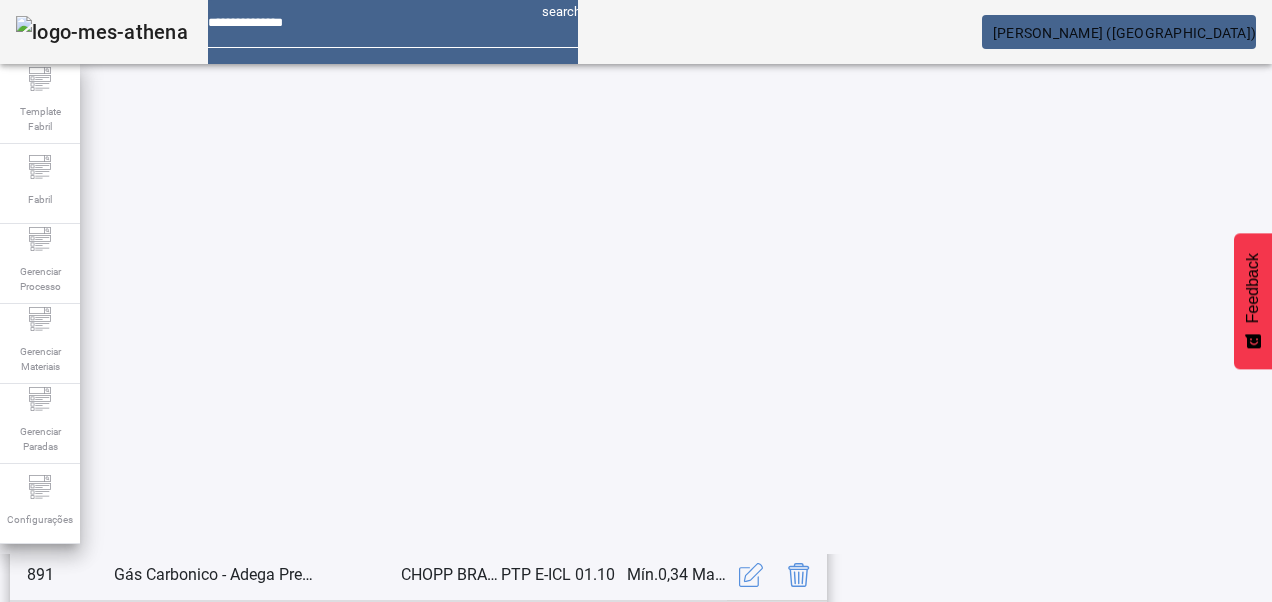 scroll, scrollTop: 223, scrollLeft: 0, axis: vertical 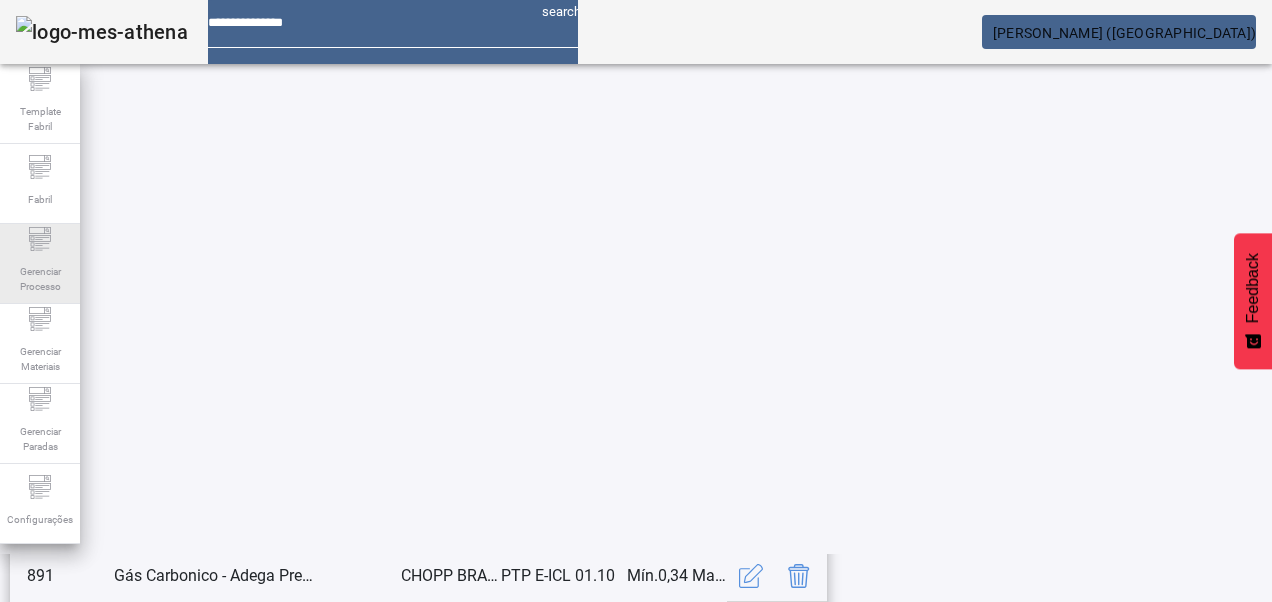 click on "Gerenciar Processo" 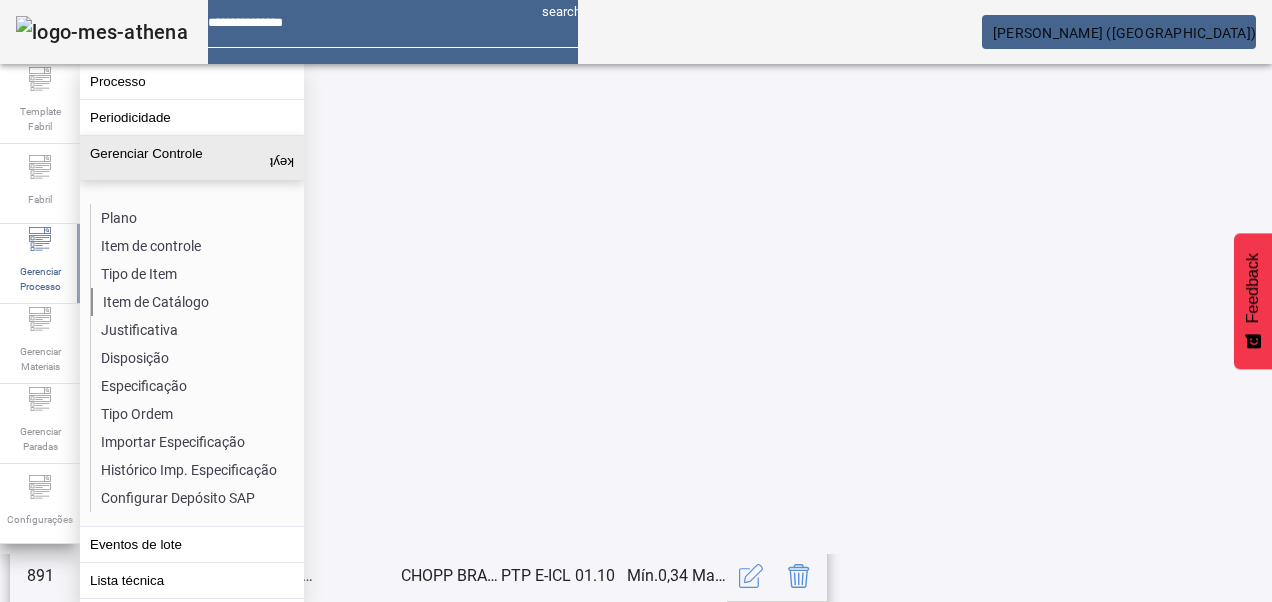 click on "Item de Catálogo" 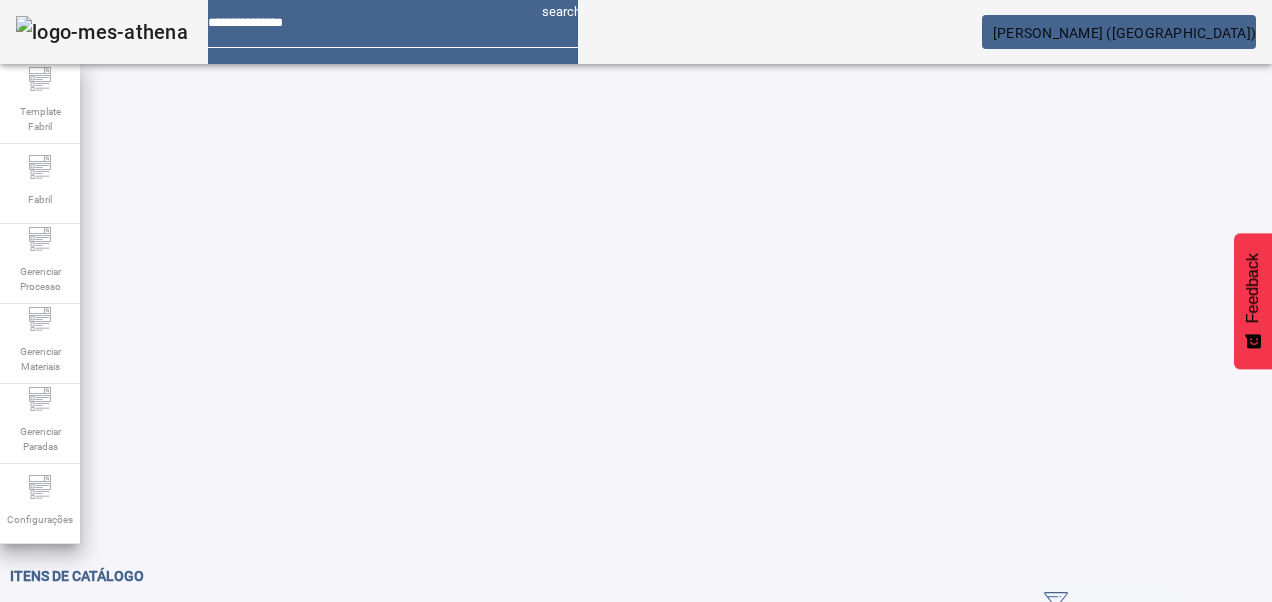 click on "ABRIR FILTROS" 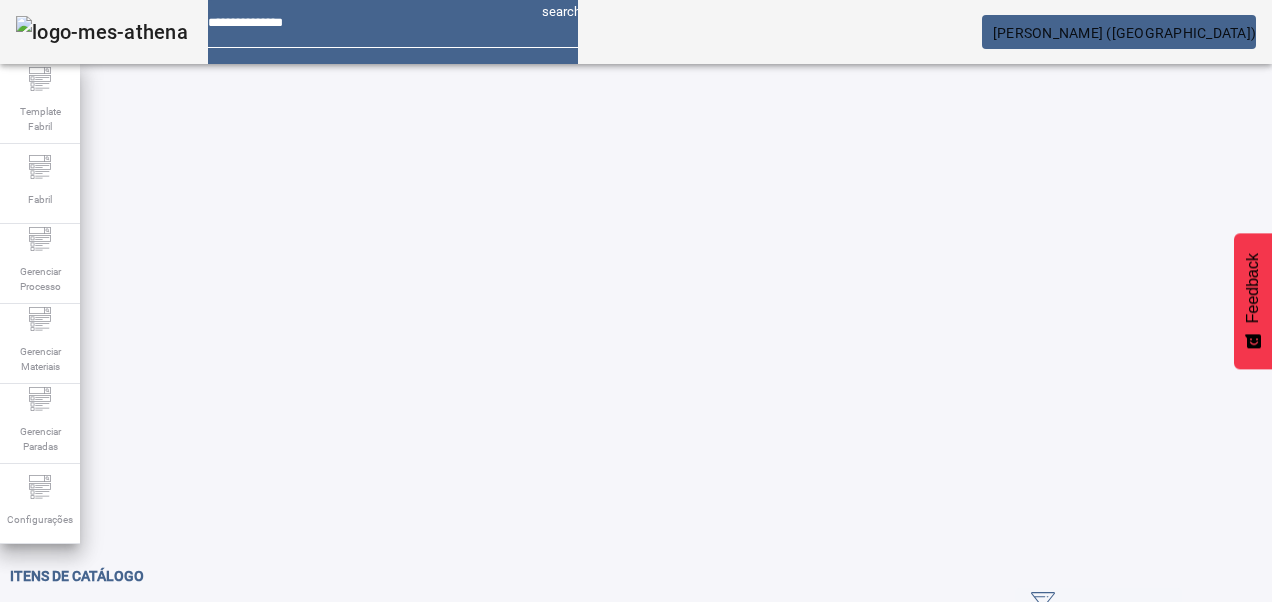 click on "Pesquise por
Código
ou
descrição" at bounding box center (153, 636) 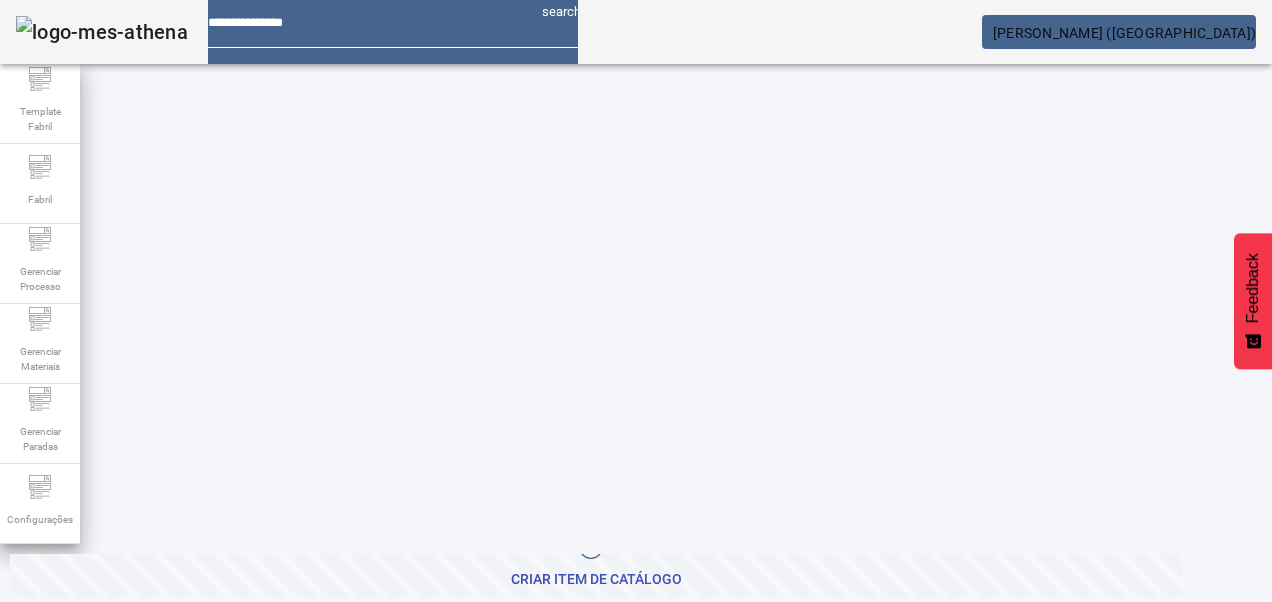 scroll, scrollTop: 384, scrollLeft: 0, axis: vertical 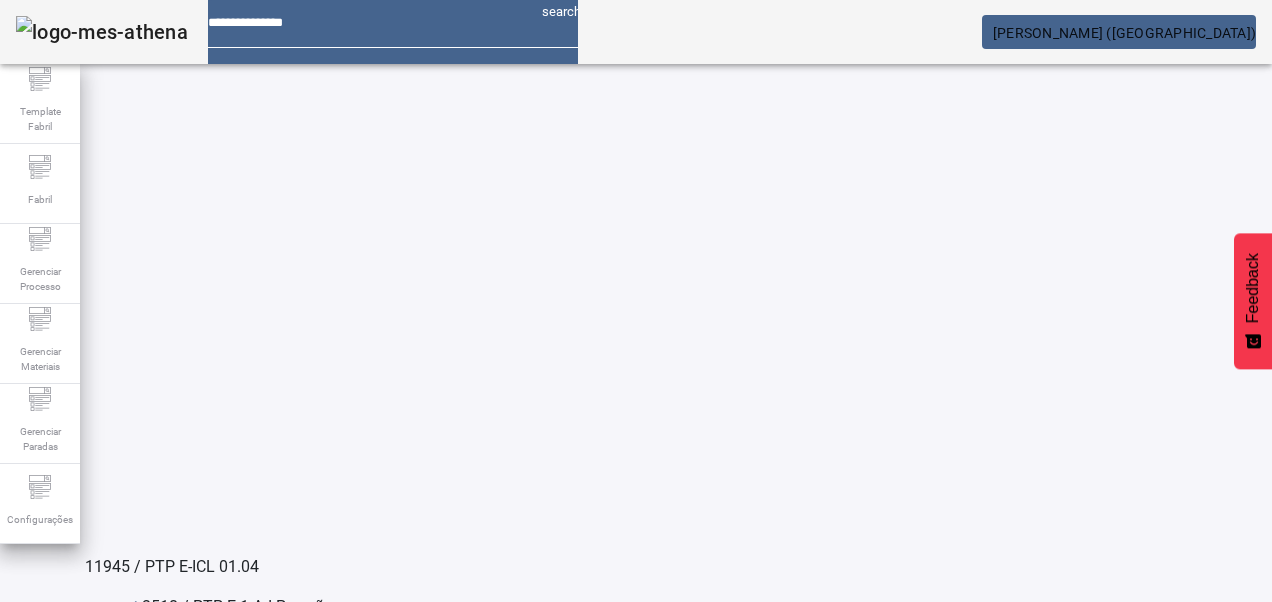 click on "3" 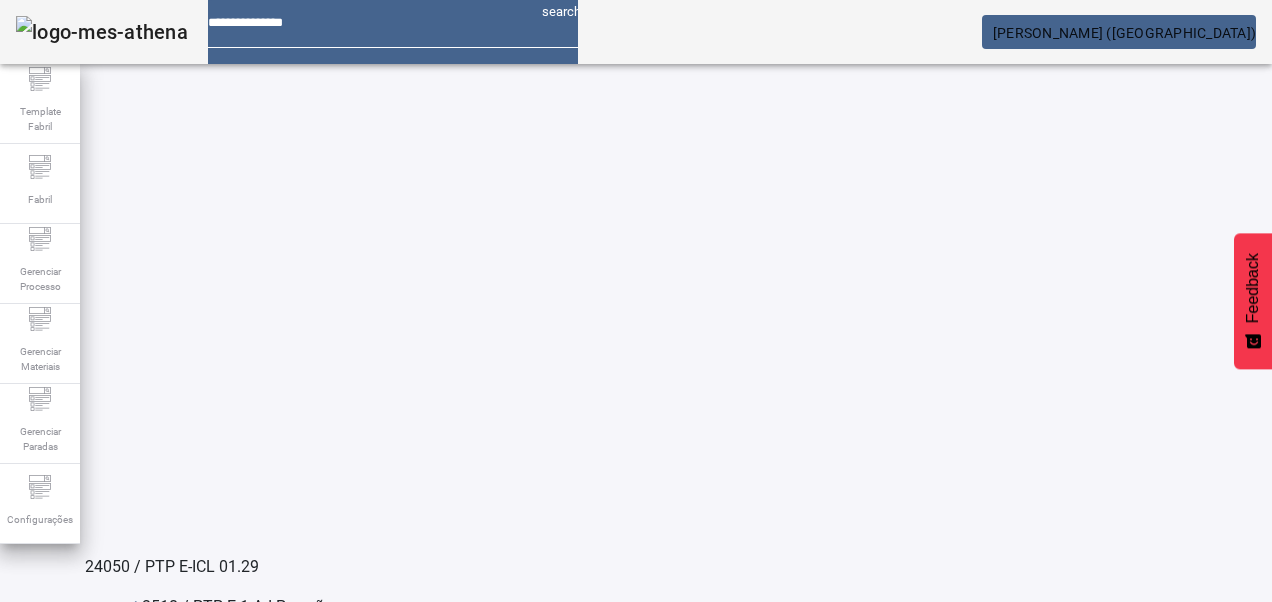 scroll, scrollTop: 172, scrollLeft: 0, axis: vertical 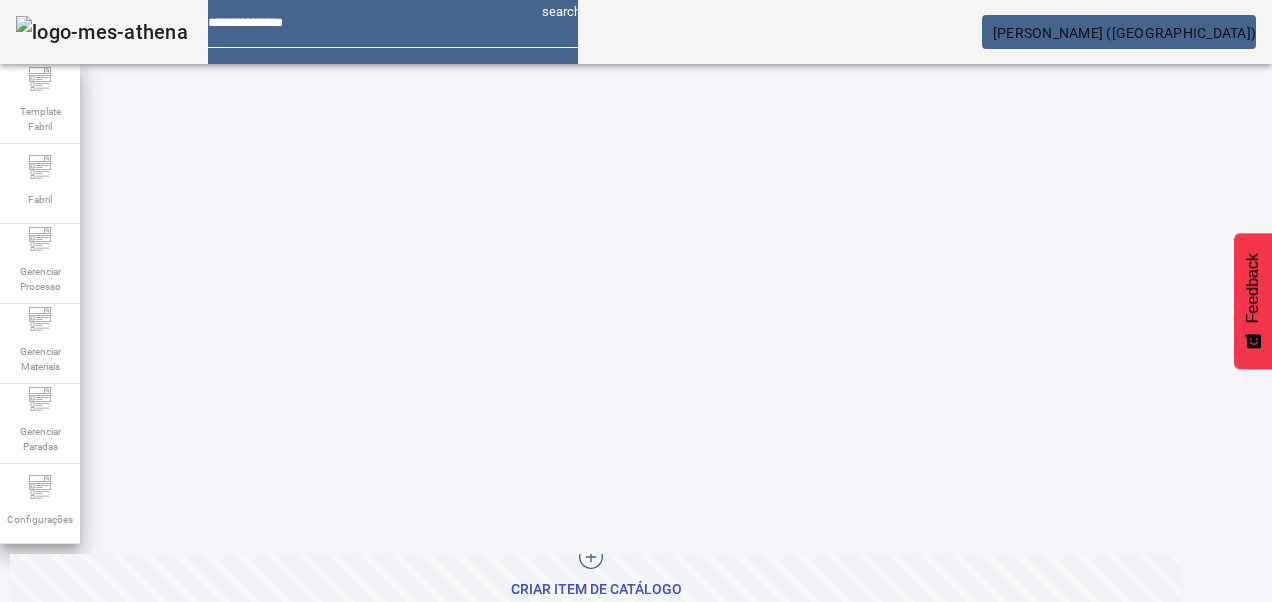 click on "2" 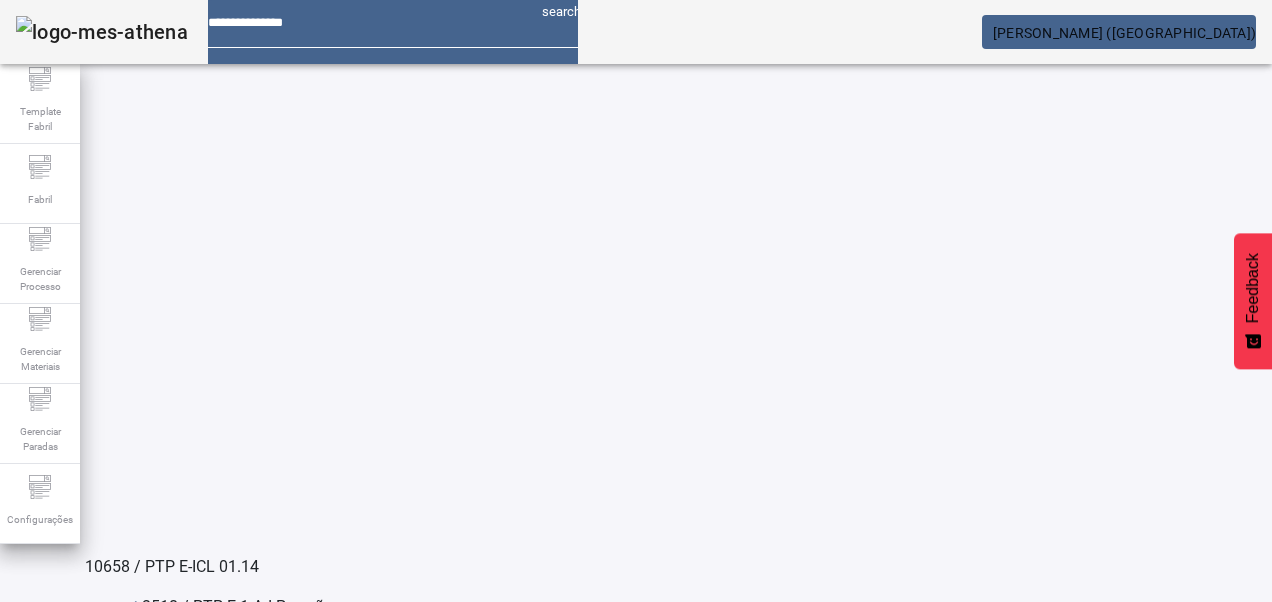 click on "1" 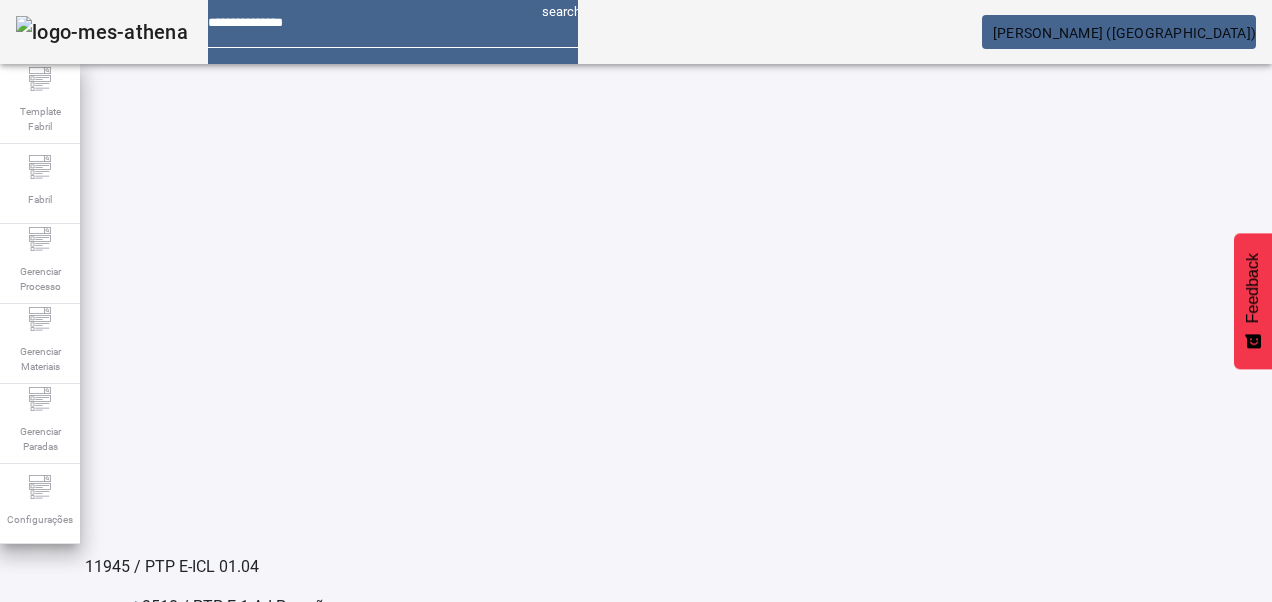 click 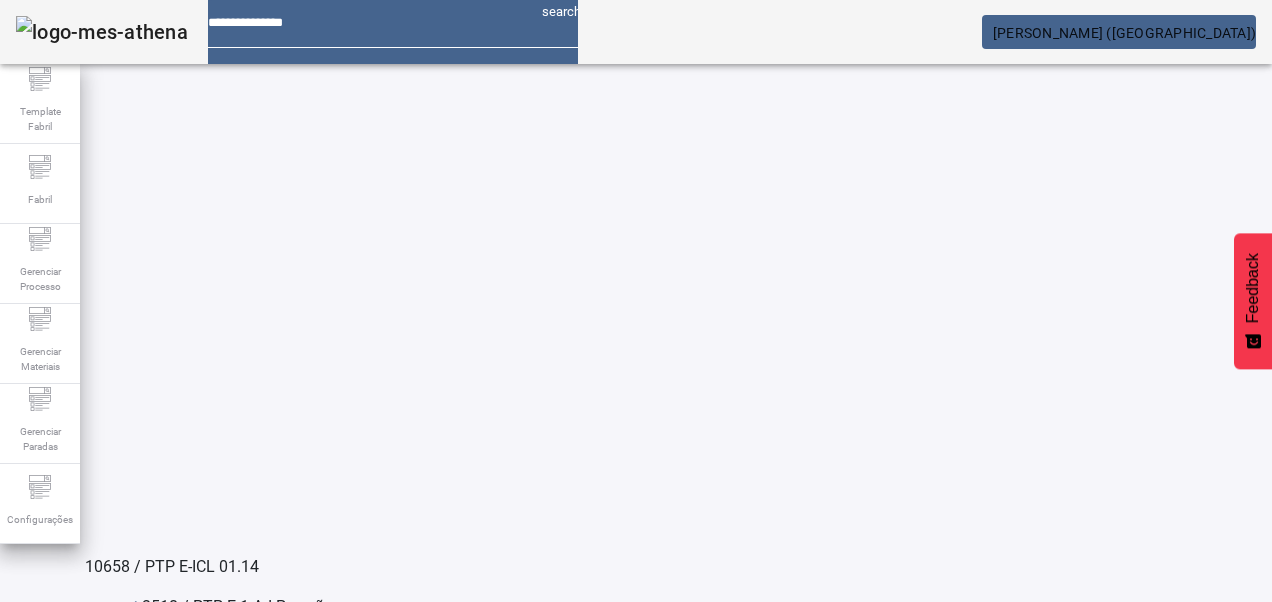 click on "3" 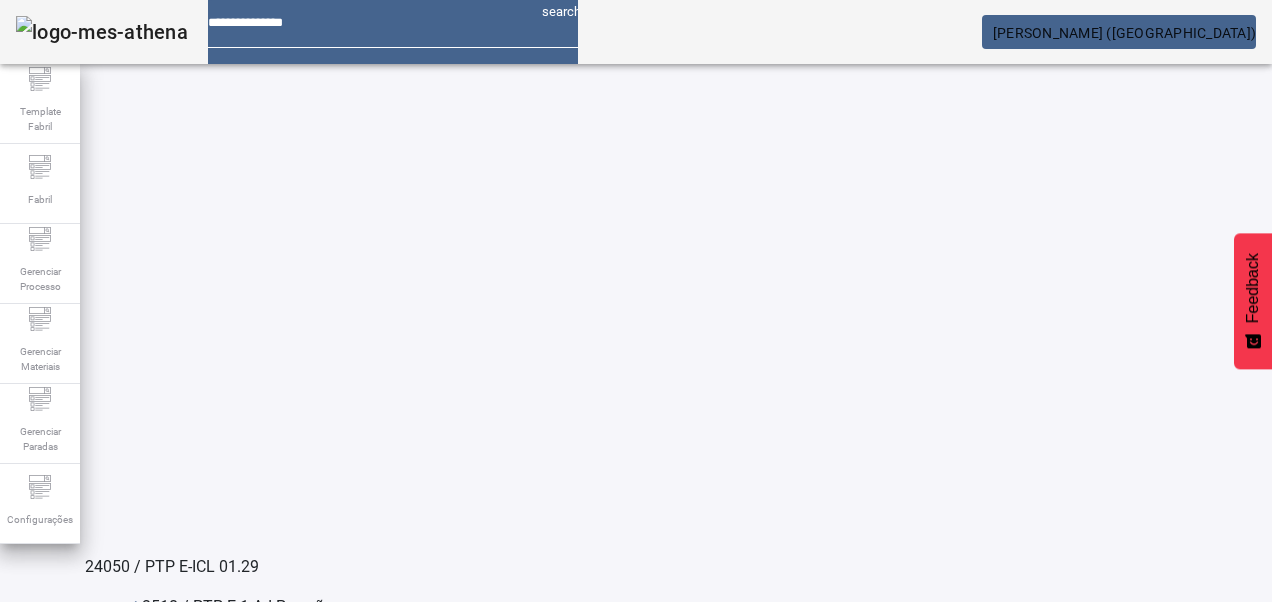 scroll, scrollTop: 172, scrollLeft: 0, axis: vertical 